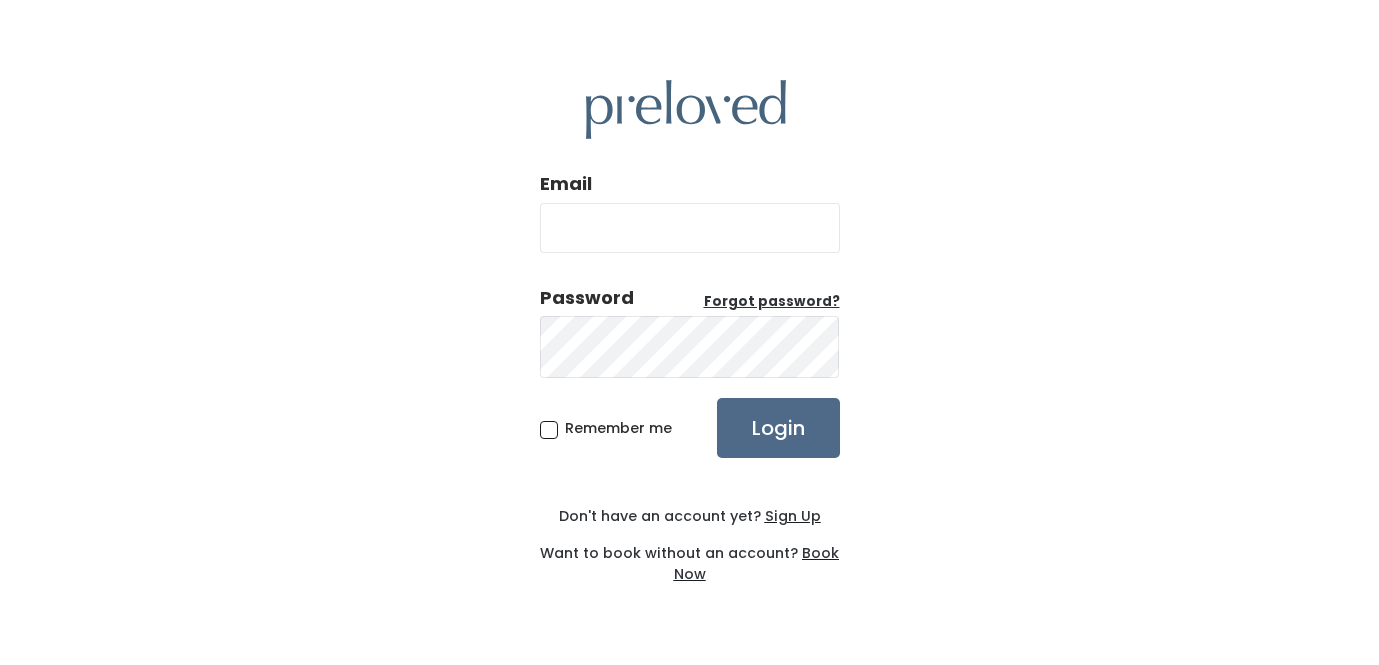 scroll, scrollTop: 0, scrollLeft: 0, axis: both 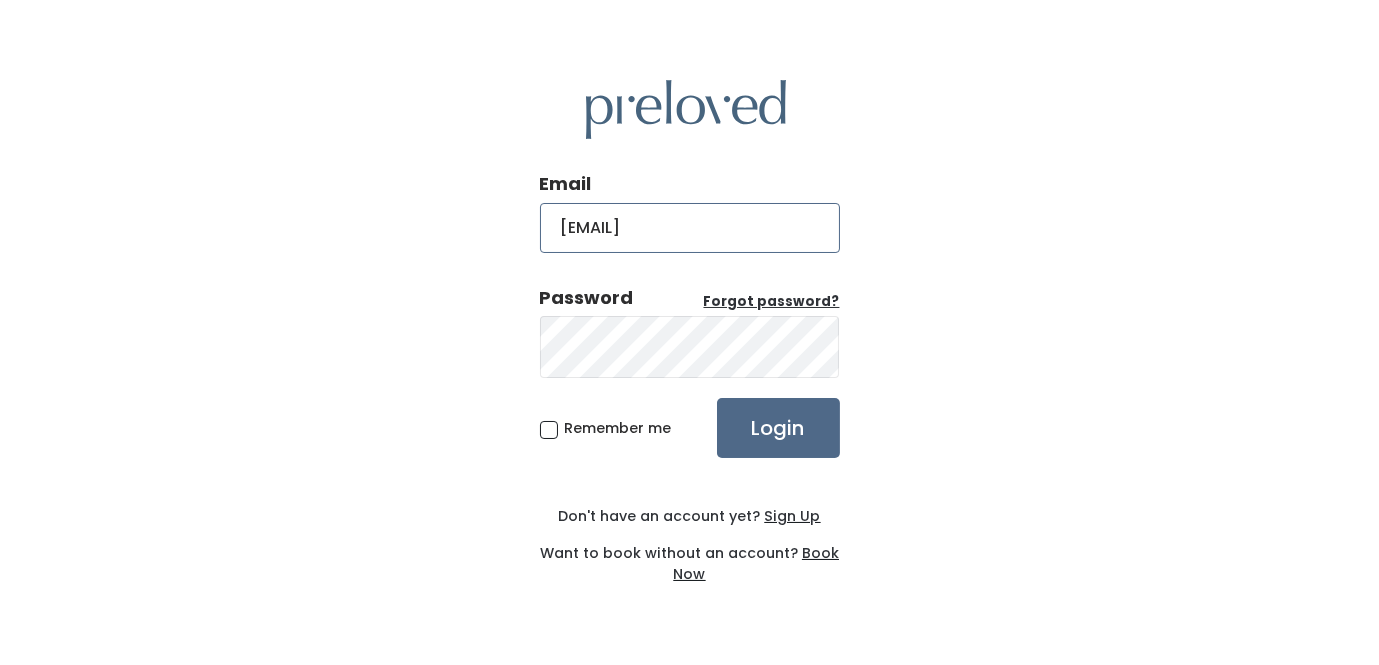 type on "fredboyd2000@hotmail.com" 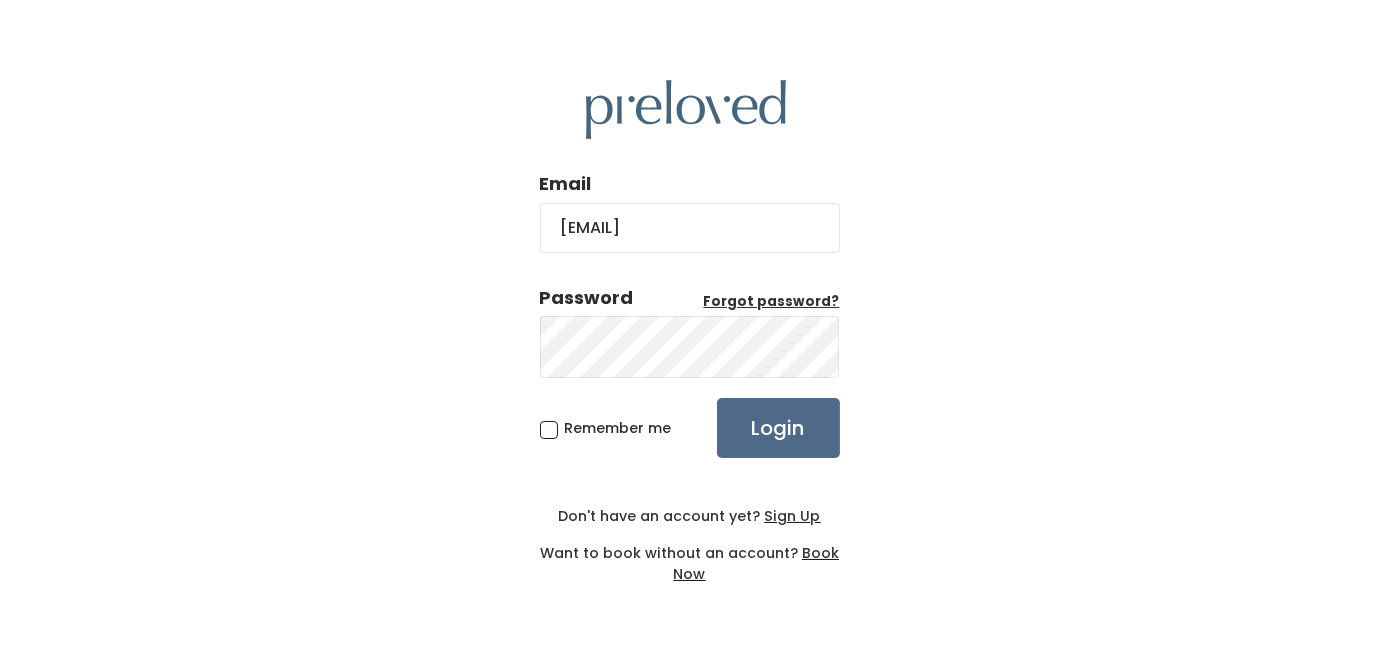 click on "Email
fredboyd2000@hotmail.com
Password
Forgot password?
Remember me
Login
Don't have an account yet?
Sign Up
Want to book without an account?
Book Now" at bounding box center (689, 332) 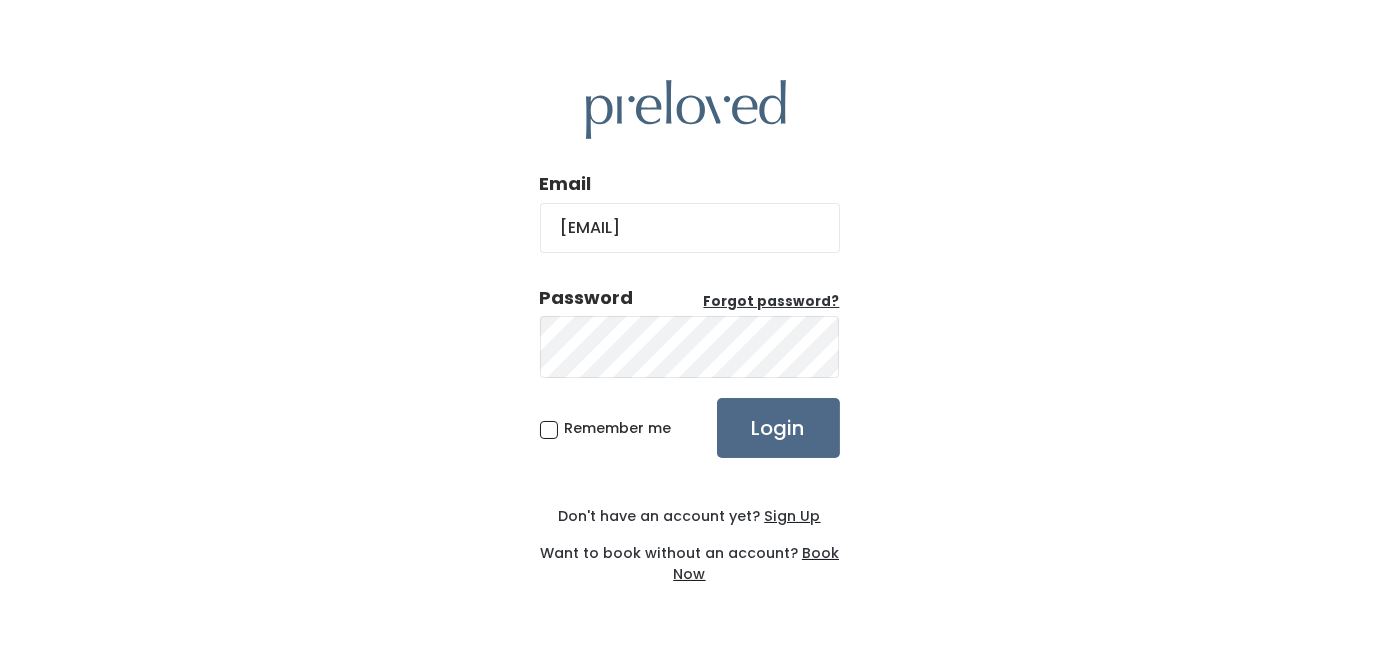 click on "Email
fredboyd2000@hotmail.com
Password
Forgot password?
Remember me
Login
Don't have an account yet?
Sign Up
Want to book without an account?
Book Now" at bounding box center [689, 332] 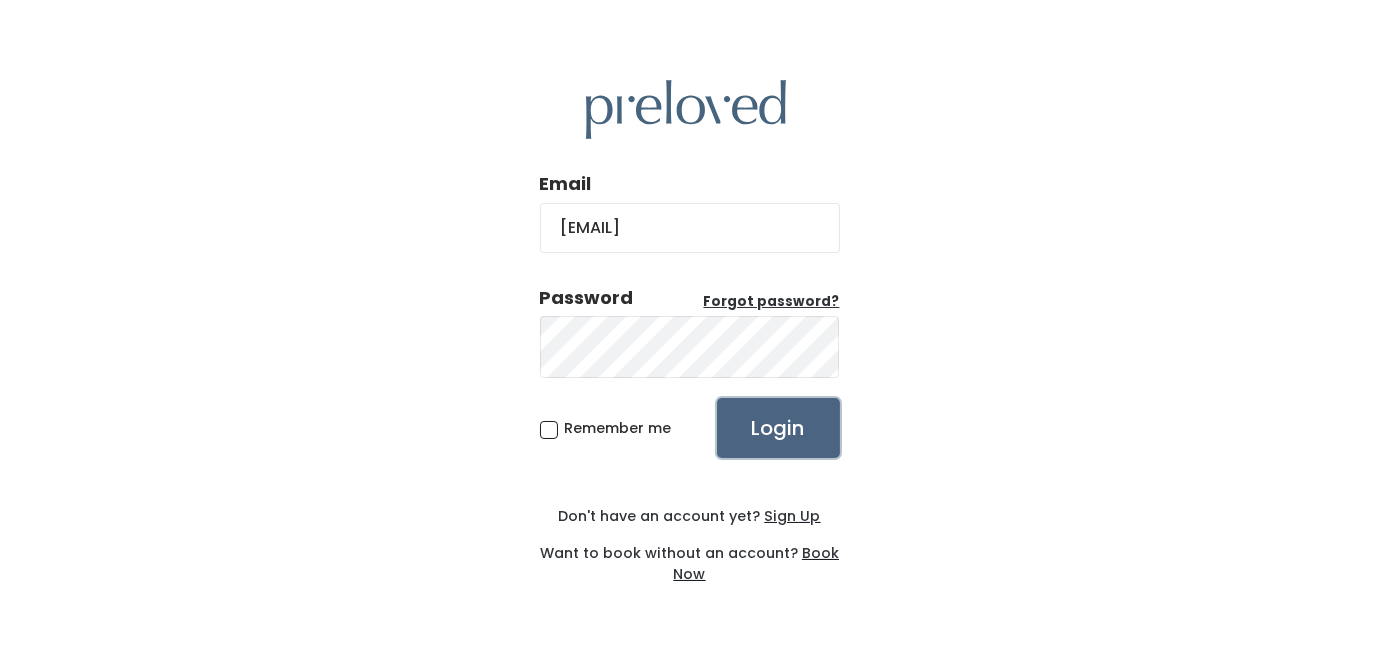 click on "Login" at bounding box center (778, 428) 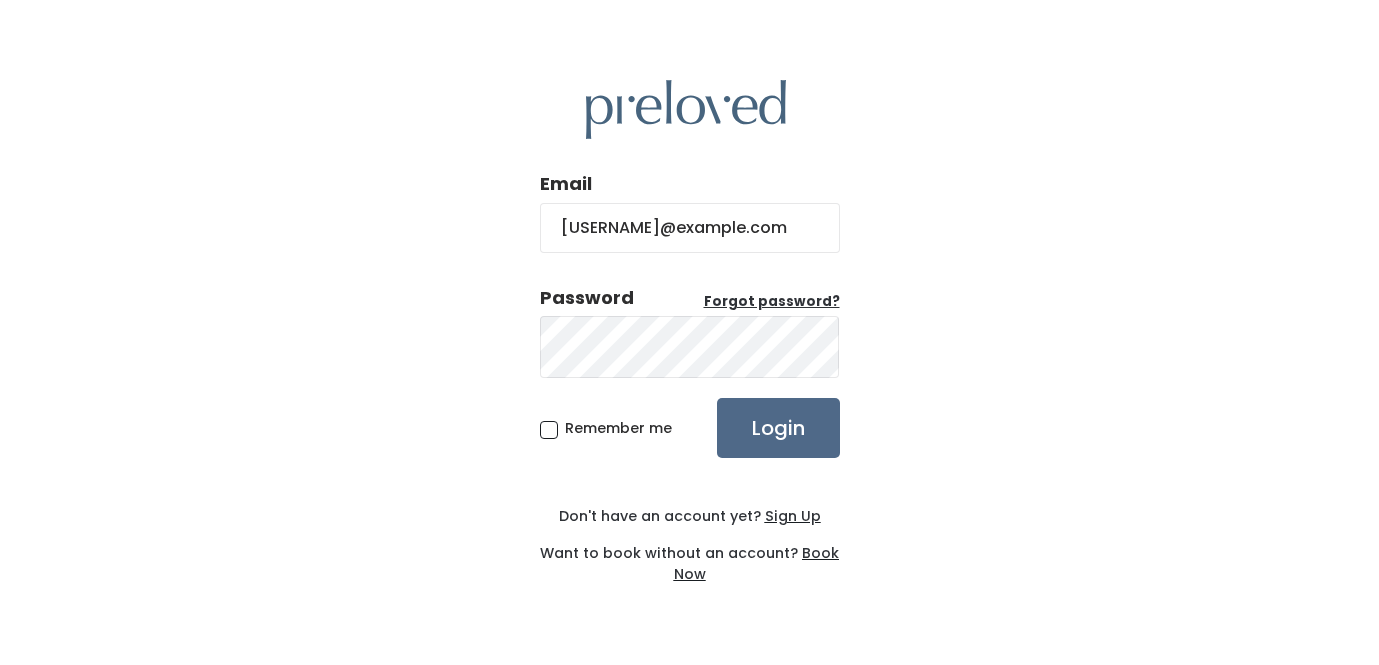 scroll, scrollTop: 0, scrollLeft: 0, axis: both 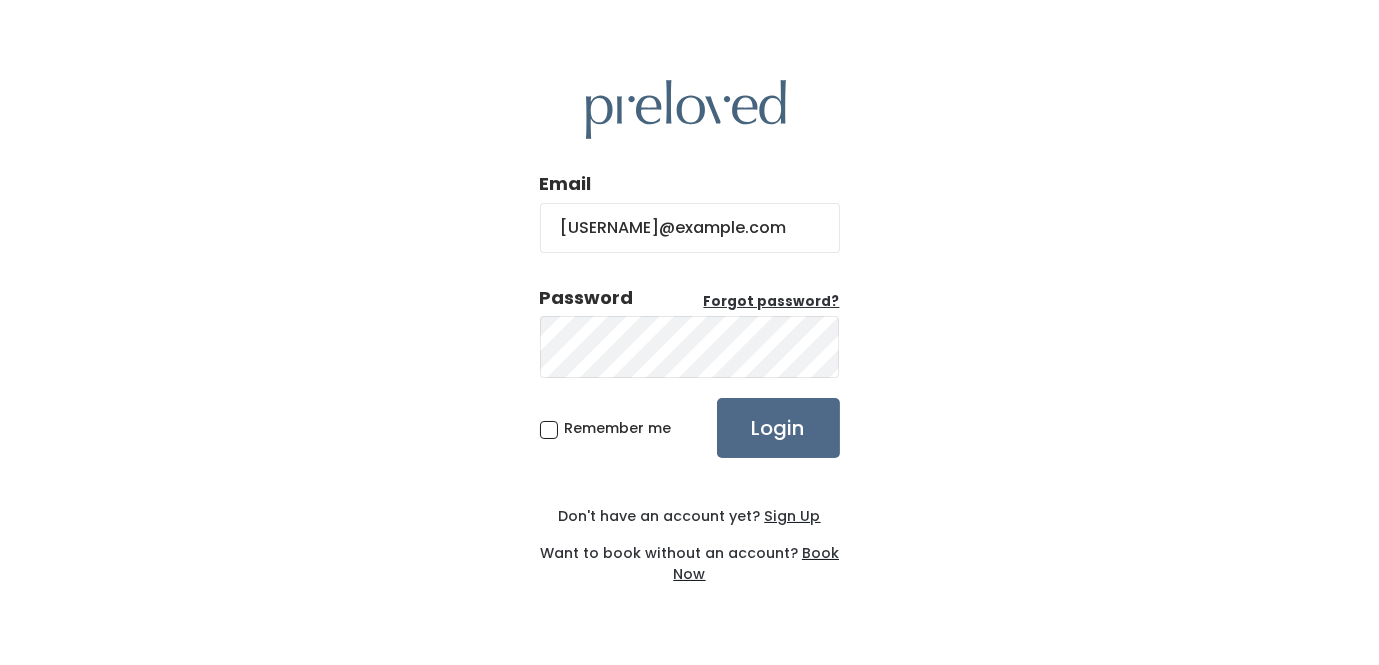 click on "Remember me" at bounding box center (618, 428) 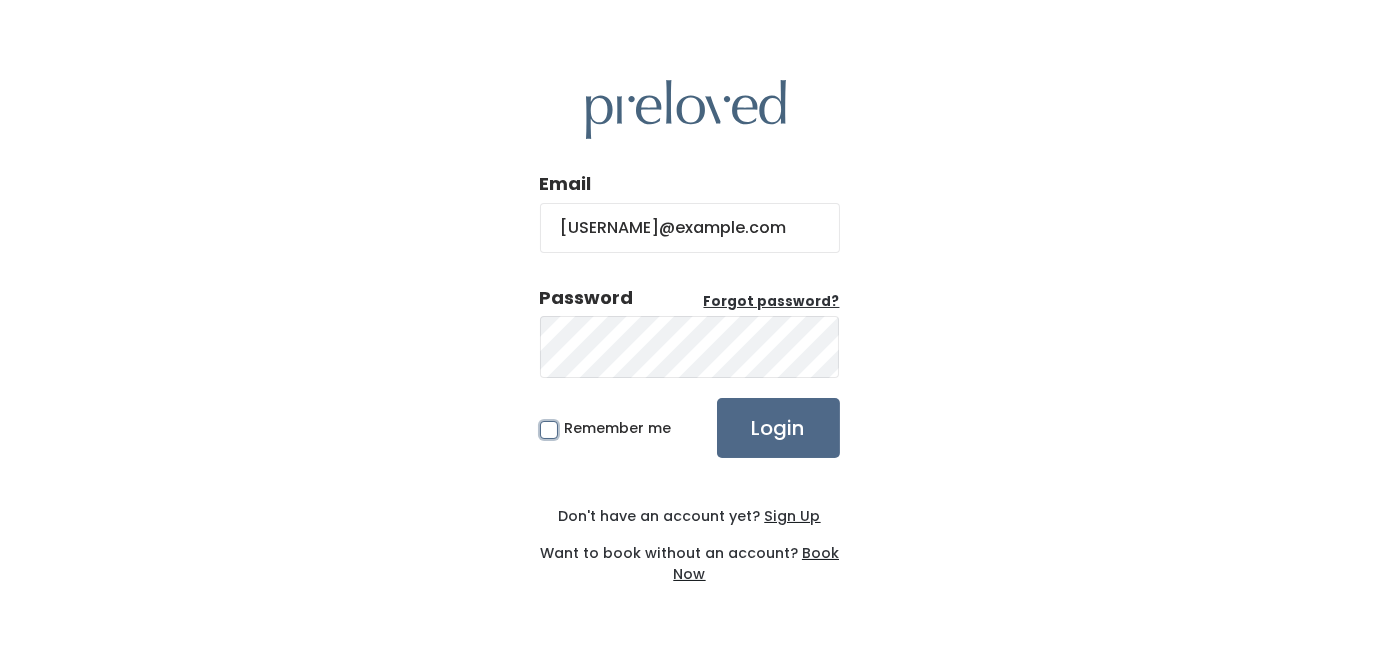 click on "Remember me" at bounding box center [571, 424] 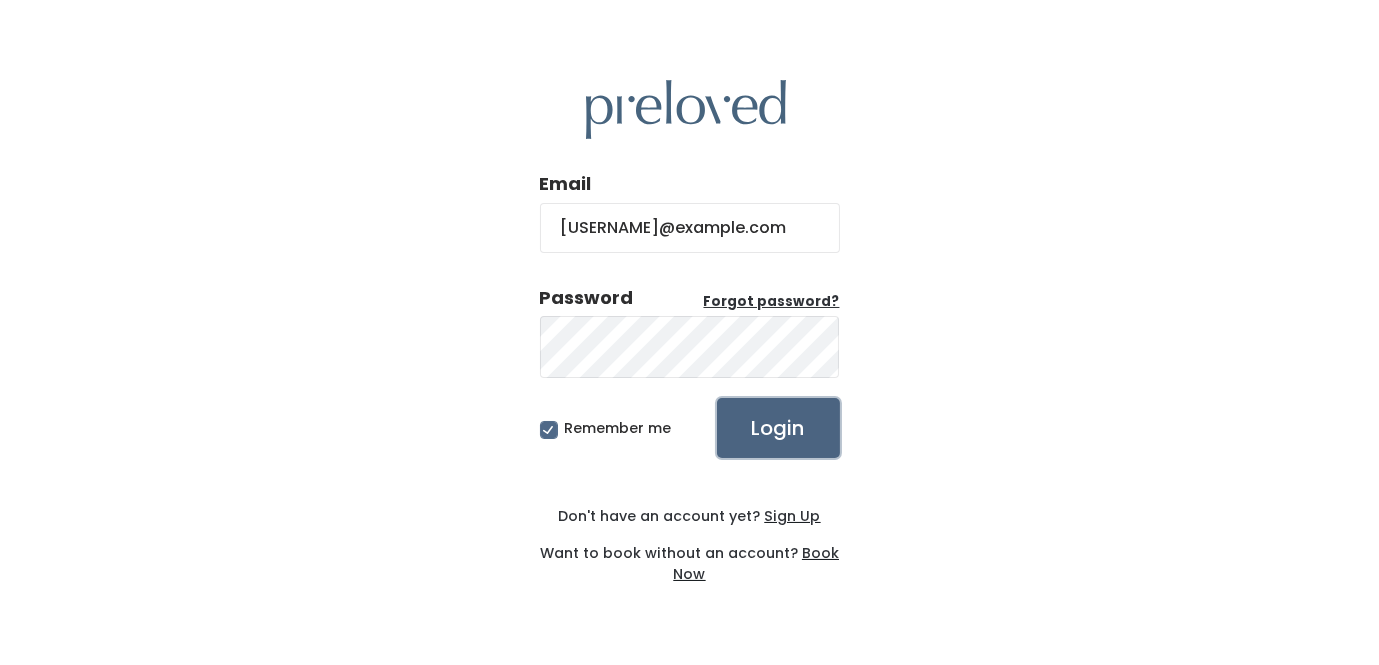 click on "Login" at bounding box center (778, 428) 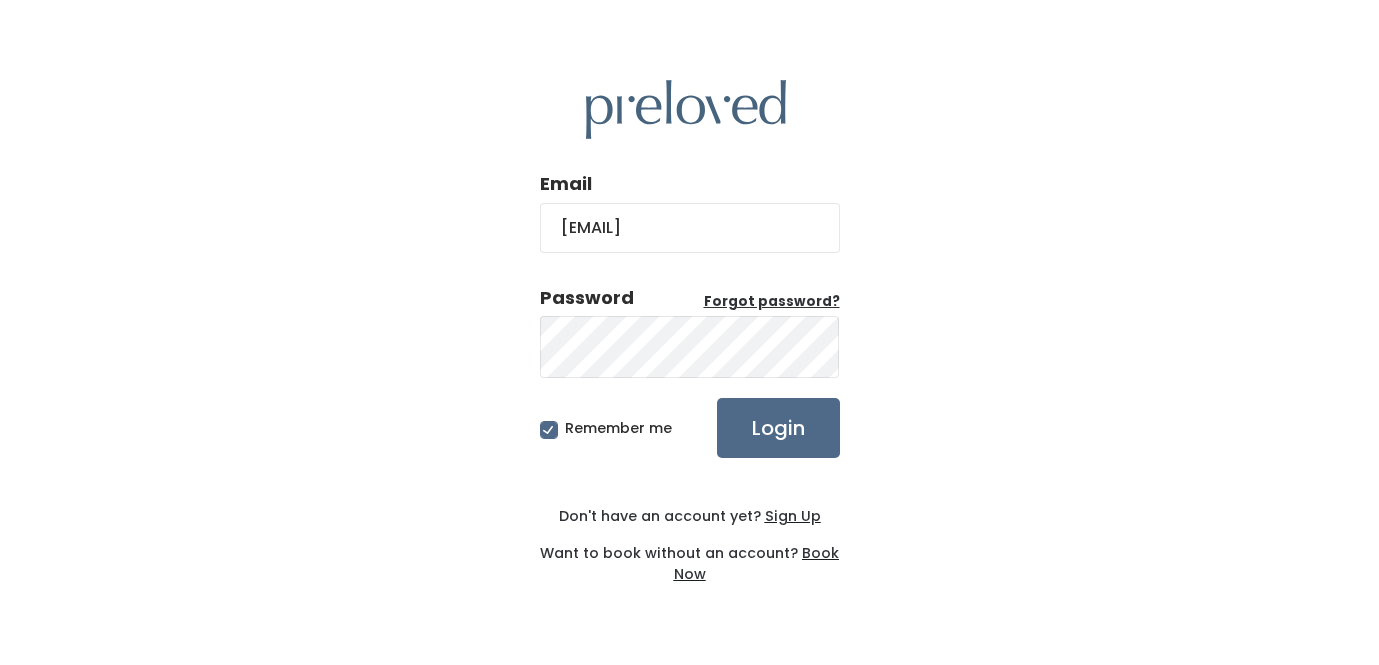 scroll, scrollTop: 0, scrollLeft: 0, axis: both 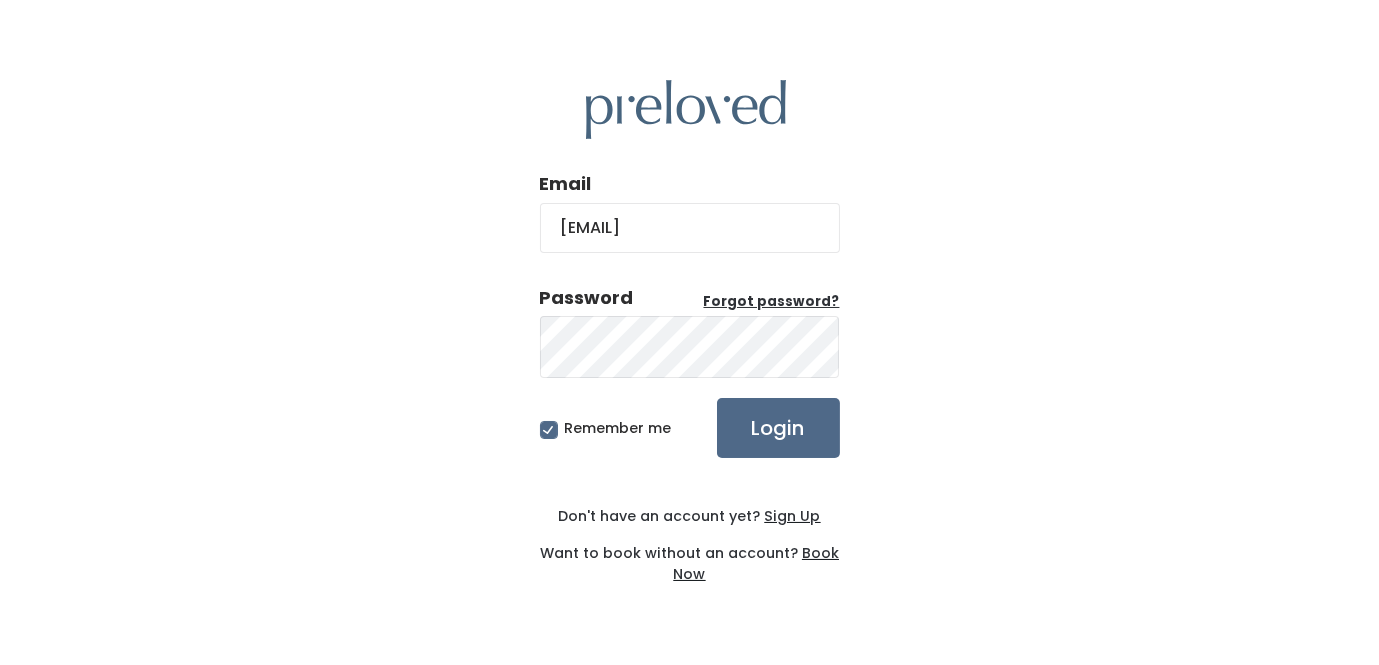 click on "fredboyd2000@hotmail.com" at bounding box center [690, 228] 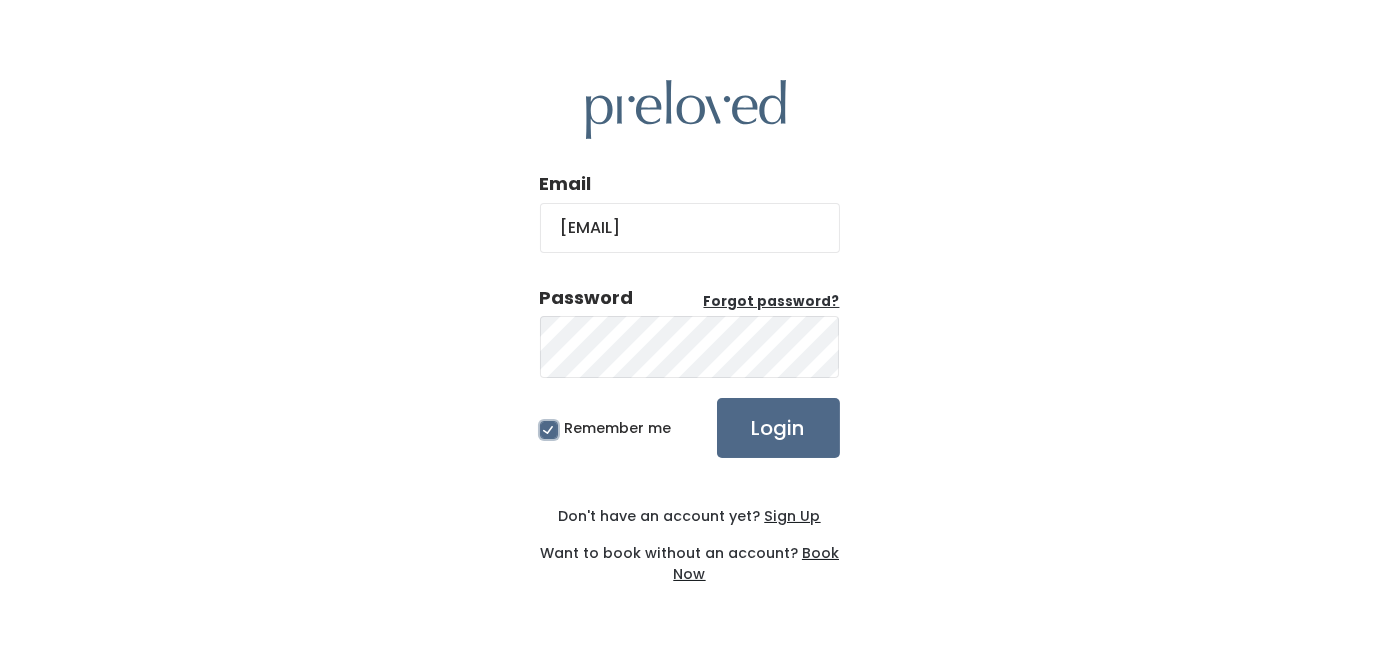 click on "Remember me" at bounding box center [571, 424] 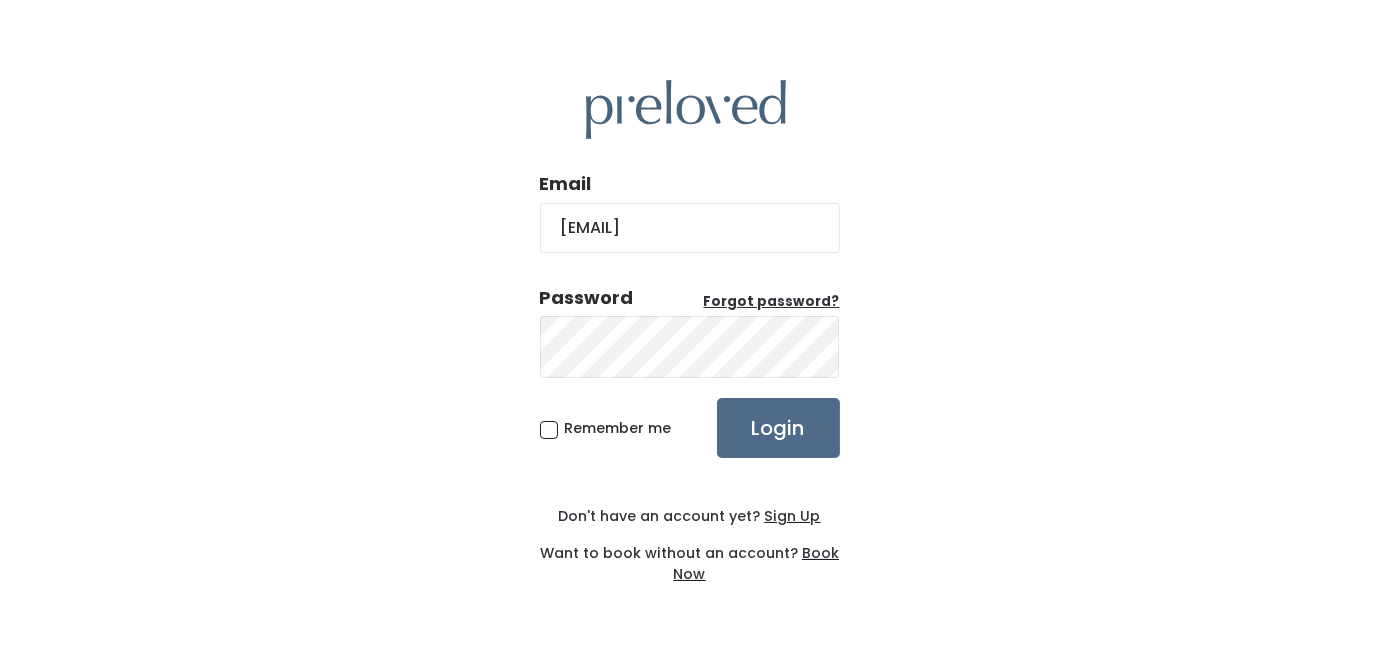 click on "Remember me" at bounding box center (618, 428) 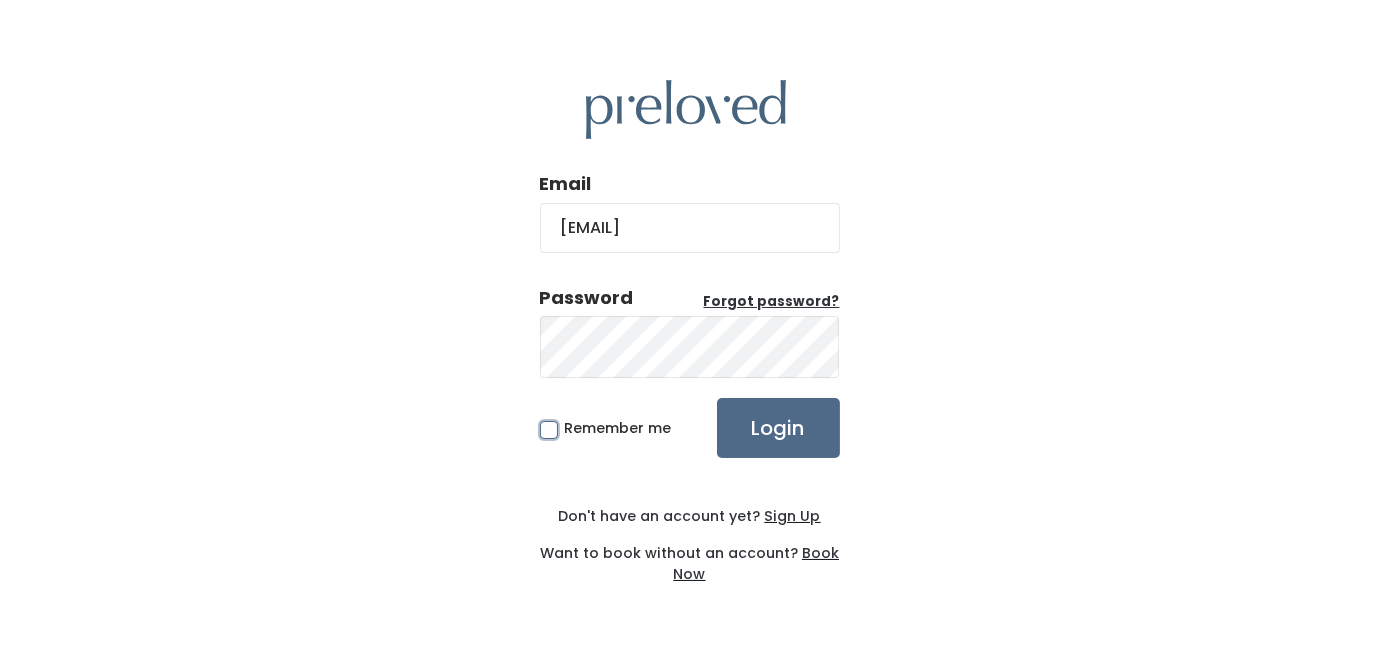 click on "Remember me" at bounding box center [571, 424] 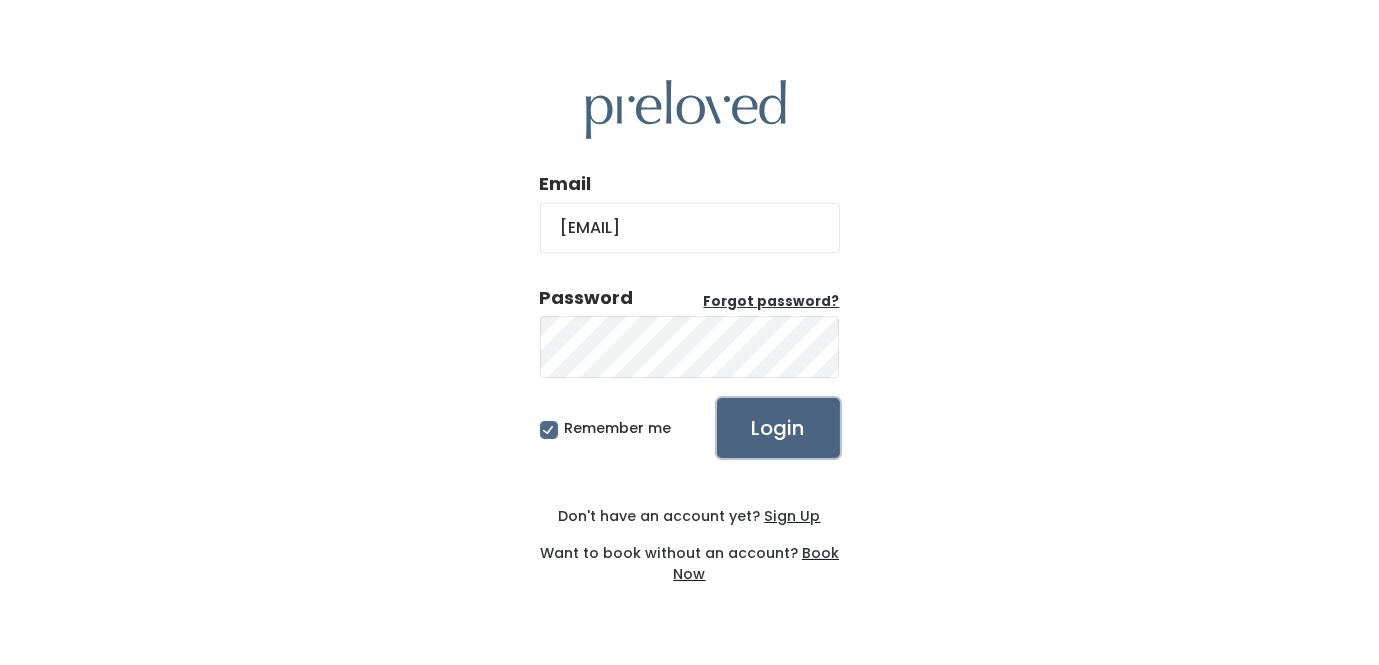 click on "Login" at bounding box center (778, 428) 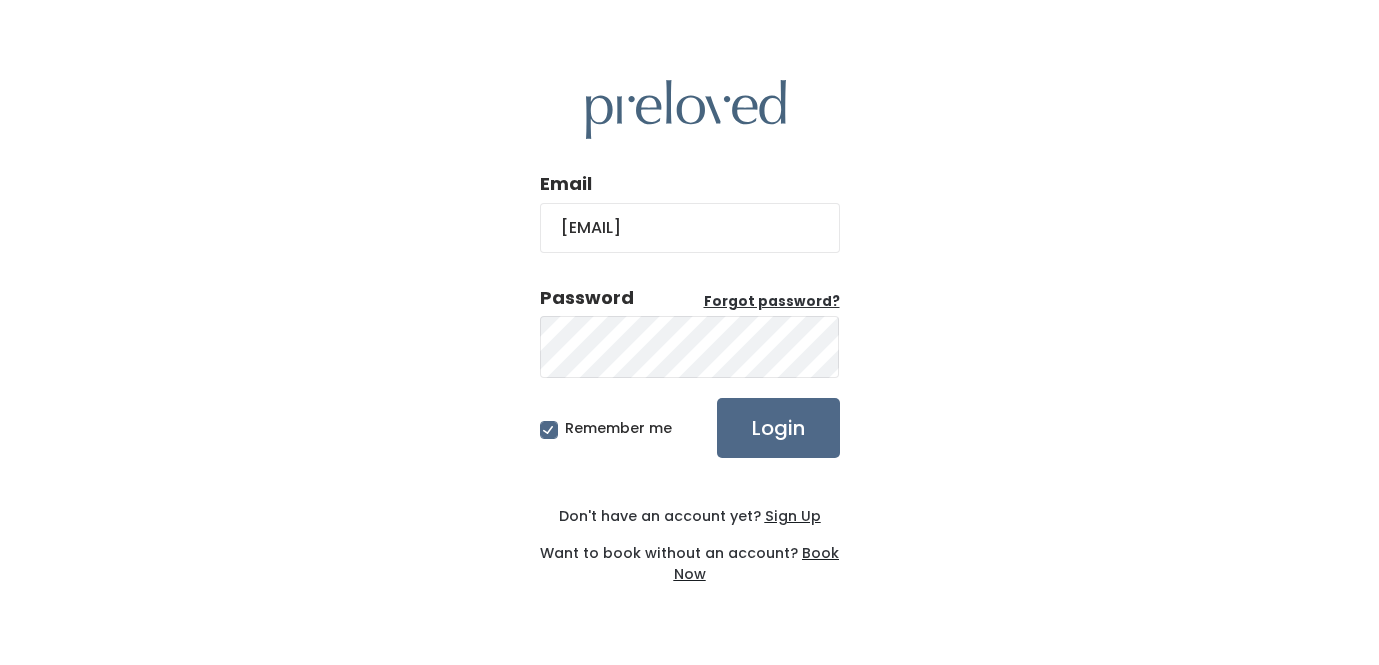 scroll, scrollTop: 0, scrollLeft: 0, axis: both 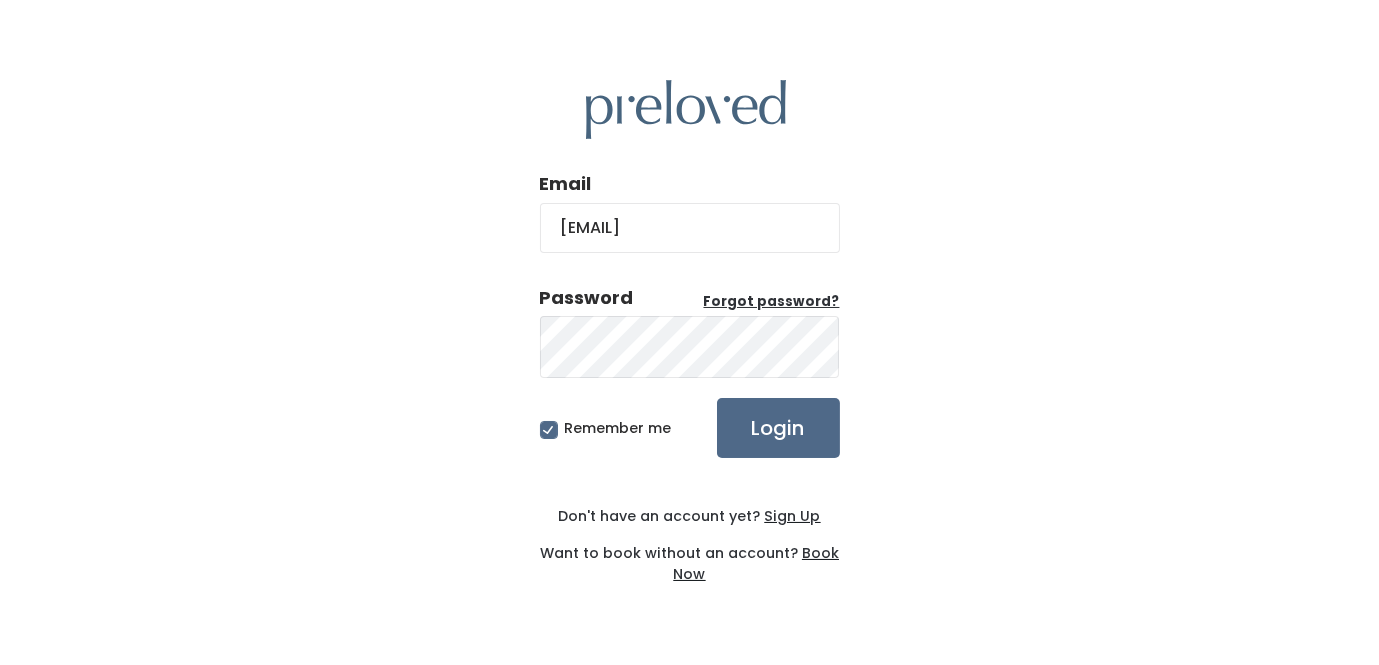 click on "[EMAIL]" at bounding box center (690, 228) 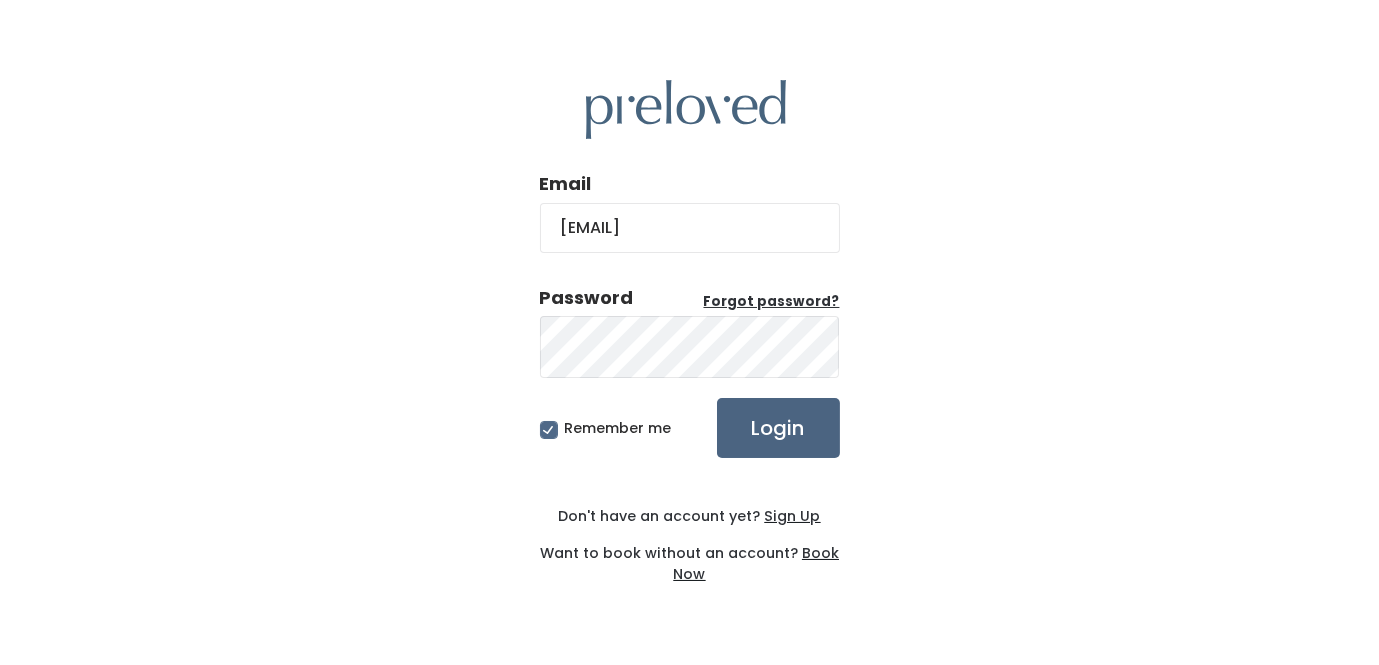 type on "fredboyd2000@hotmail.comcomom" 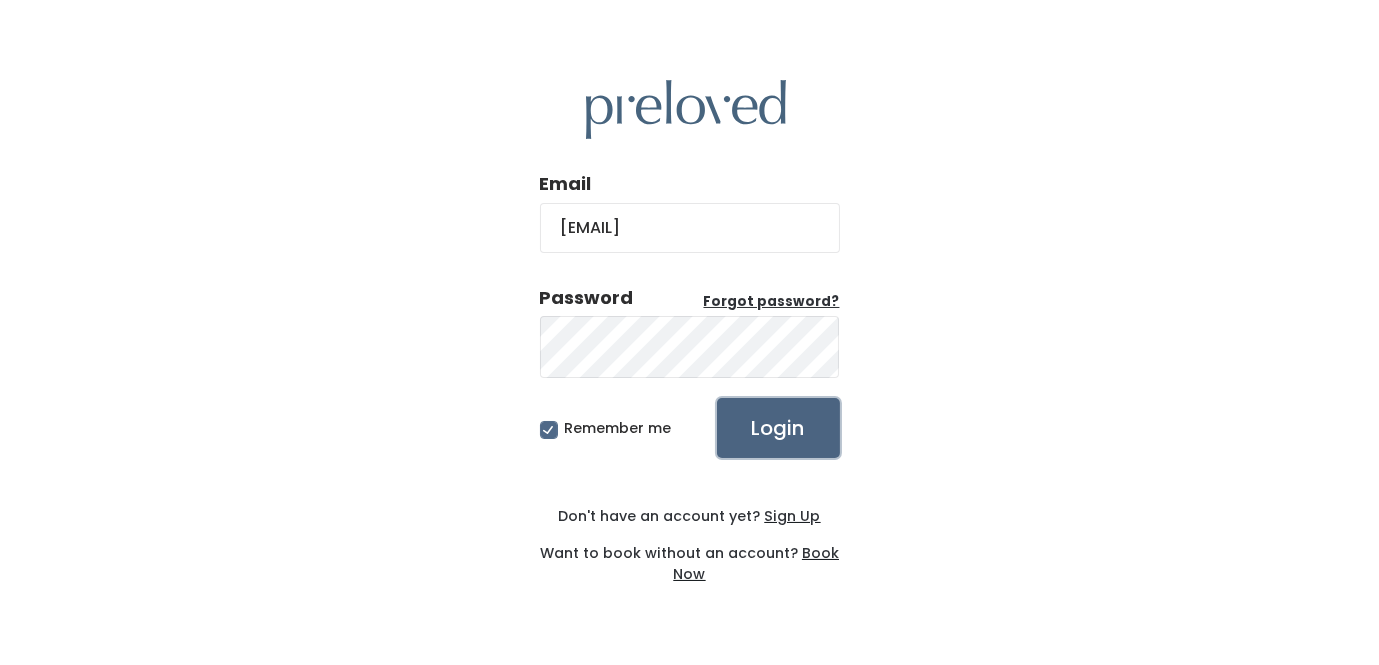 scroll, scrollTop: 0, scrollLeft: 0, axis: both 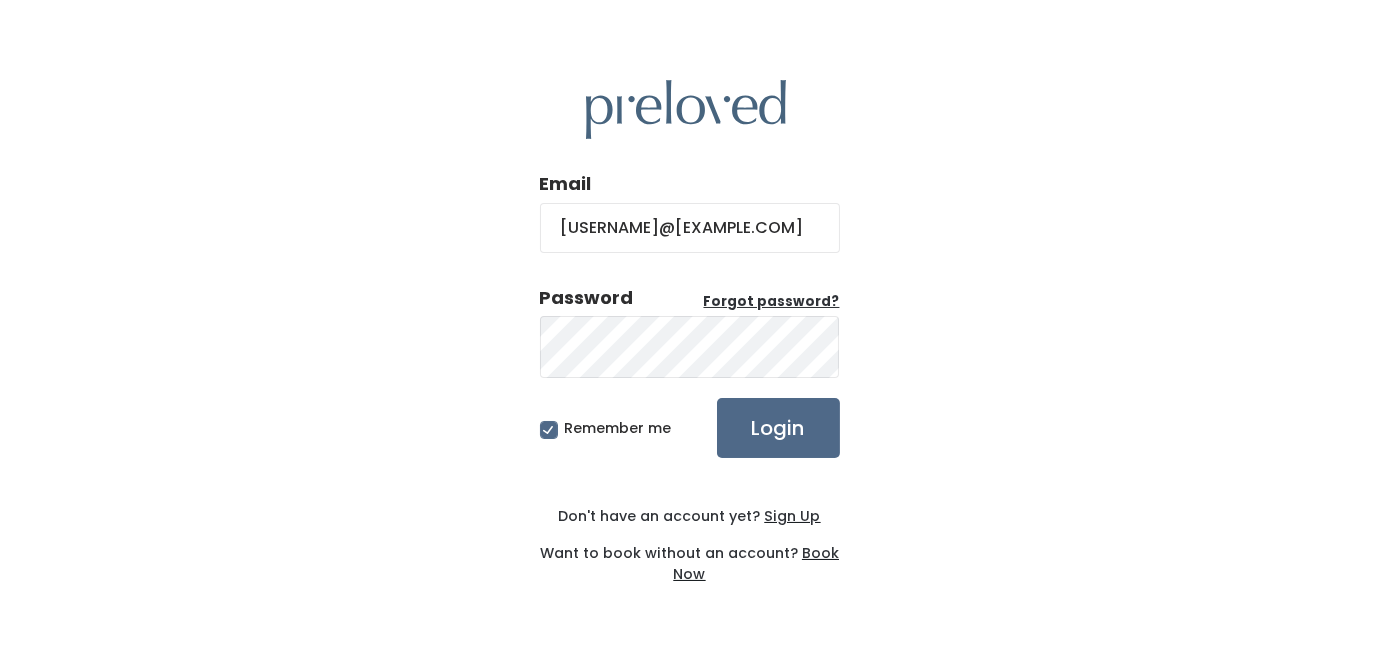 click on "[USERNAME]@[EXAMPLE.COM]" at bounding box center [690, 228] 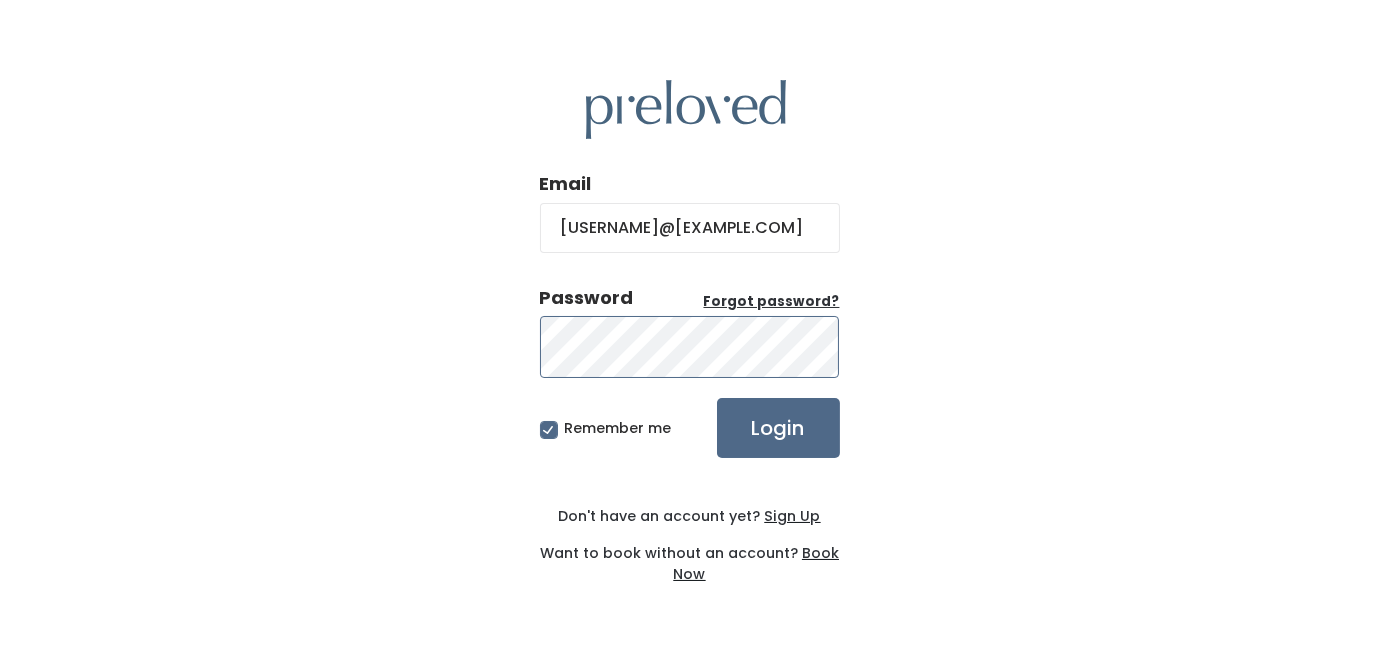 scroll, scrollTop: 0, scrollLeft: 0, axis: both 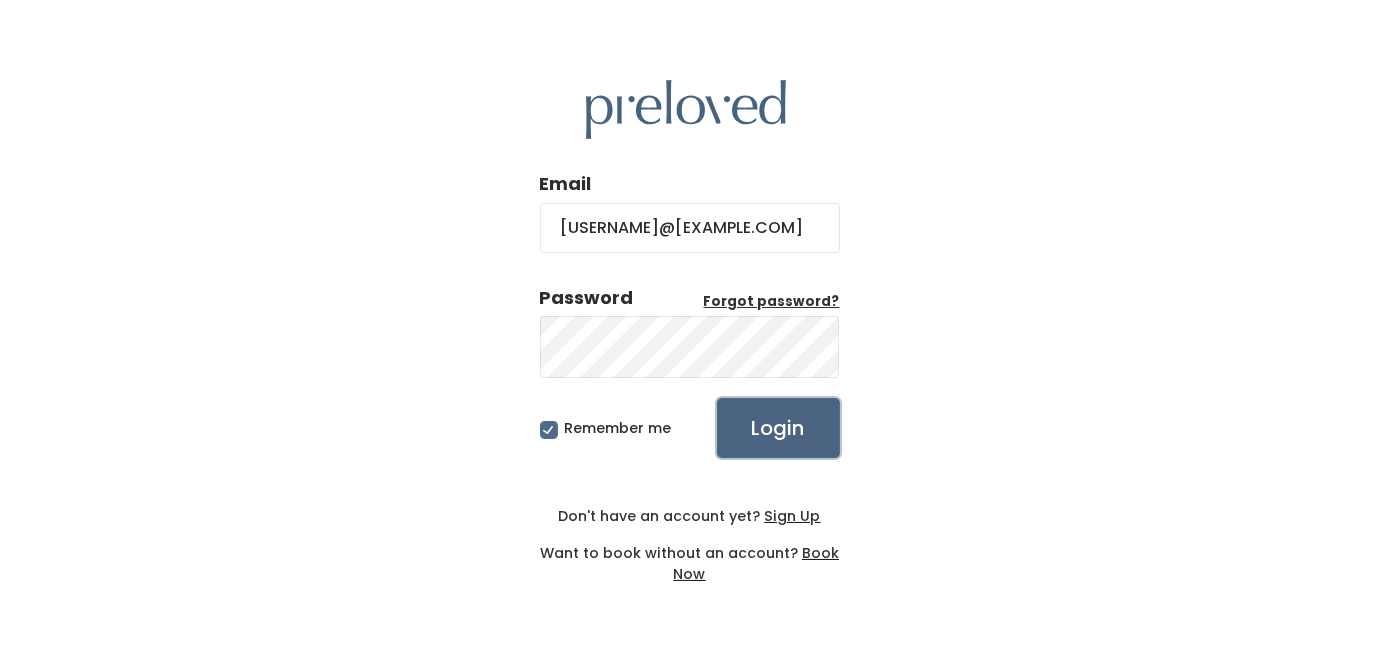 click on "Login" at bounding box center (778, 428) 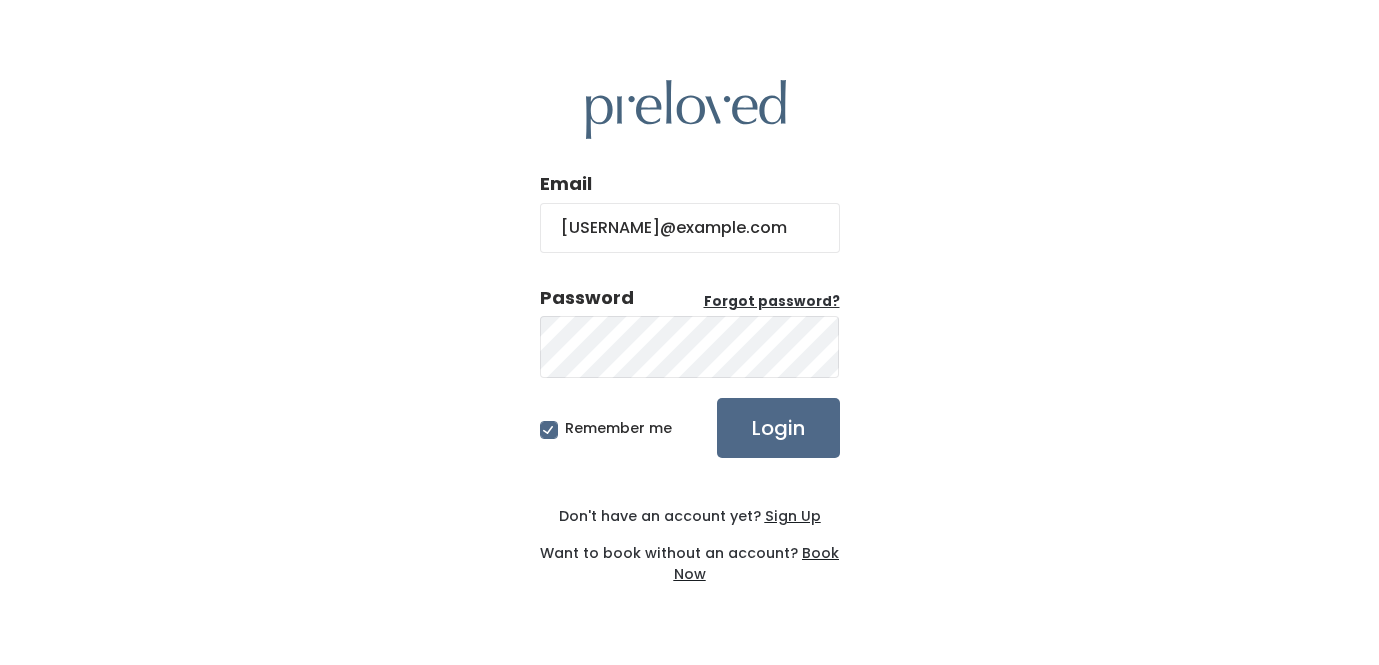scroll, scrollTop: 0, scrollLeft: 0, axis: both 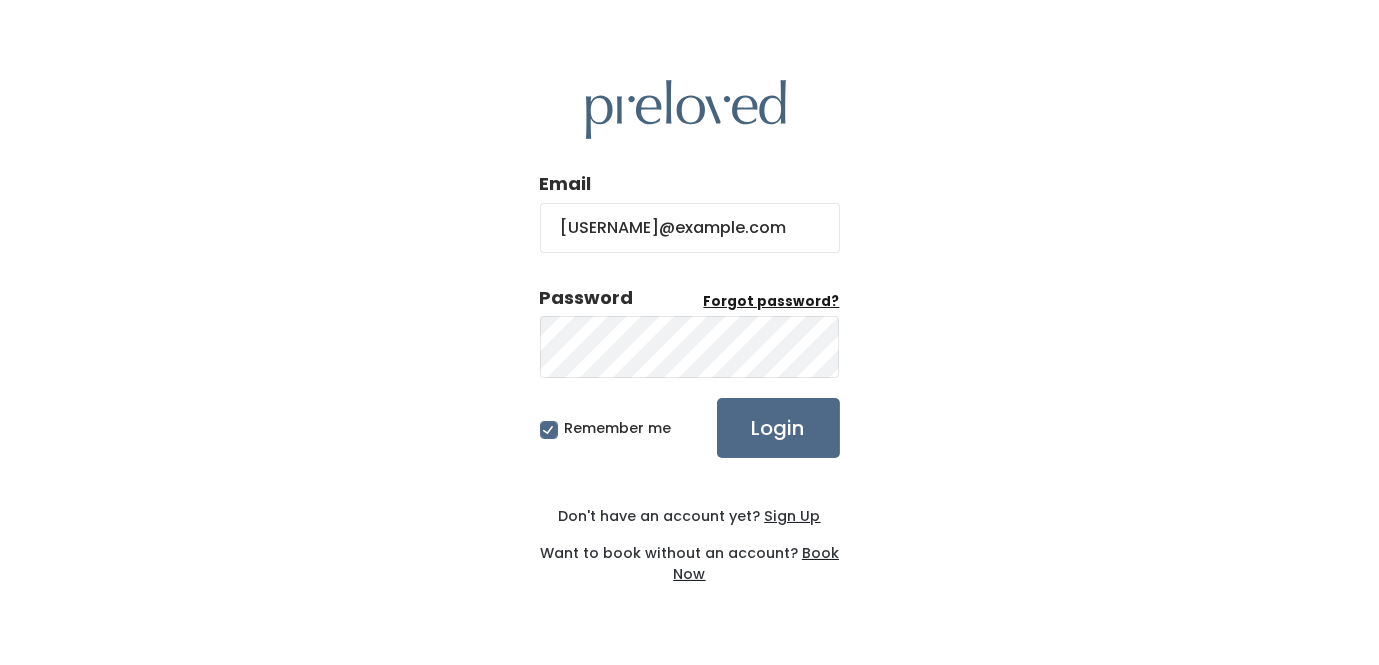 click on "Forgot password?" at bounding box center [772, 301] 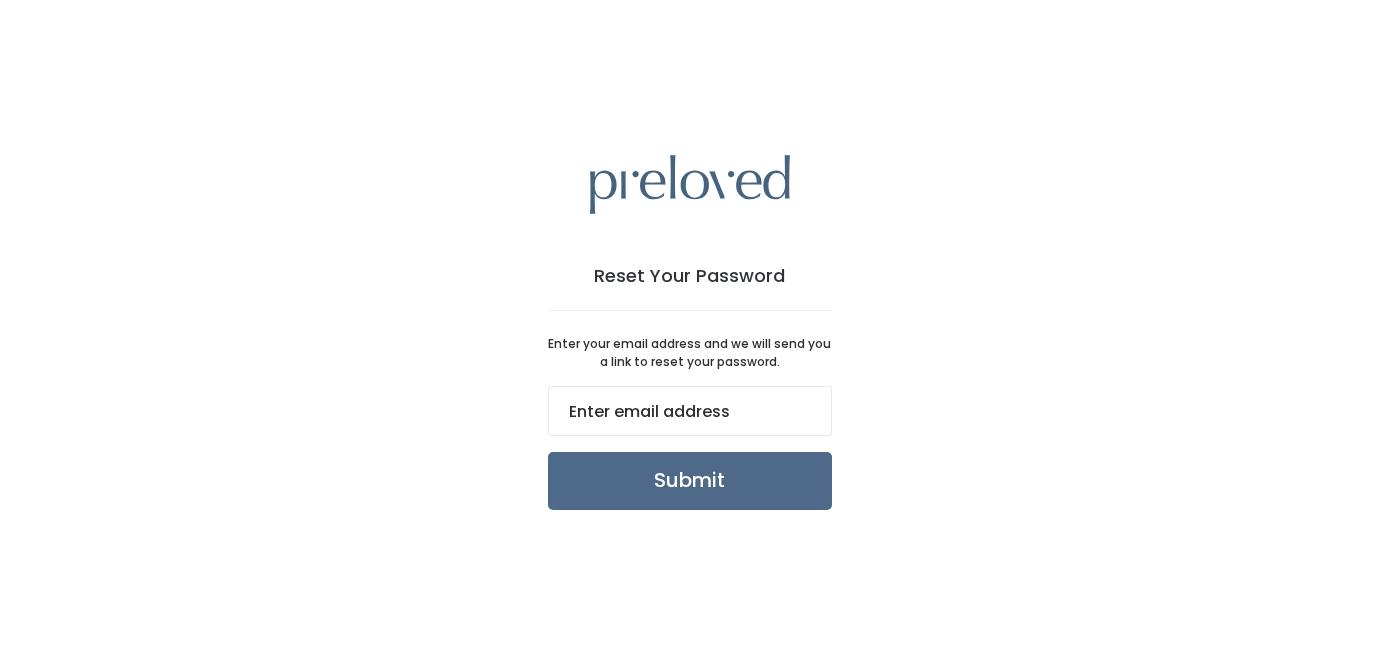 scroll, scrollTop: 0, scrollLeft: 0, axis: both 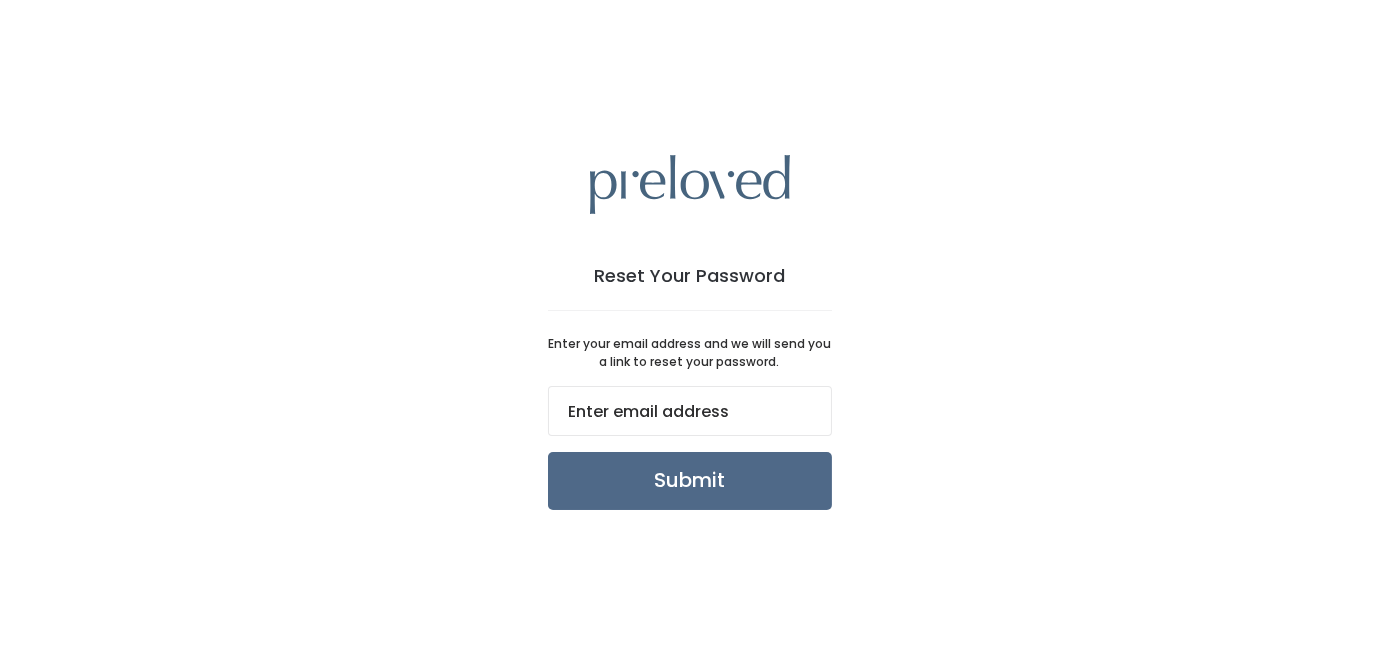 click at bounding box center (690, 411) 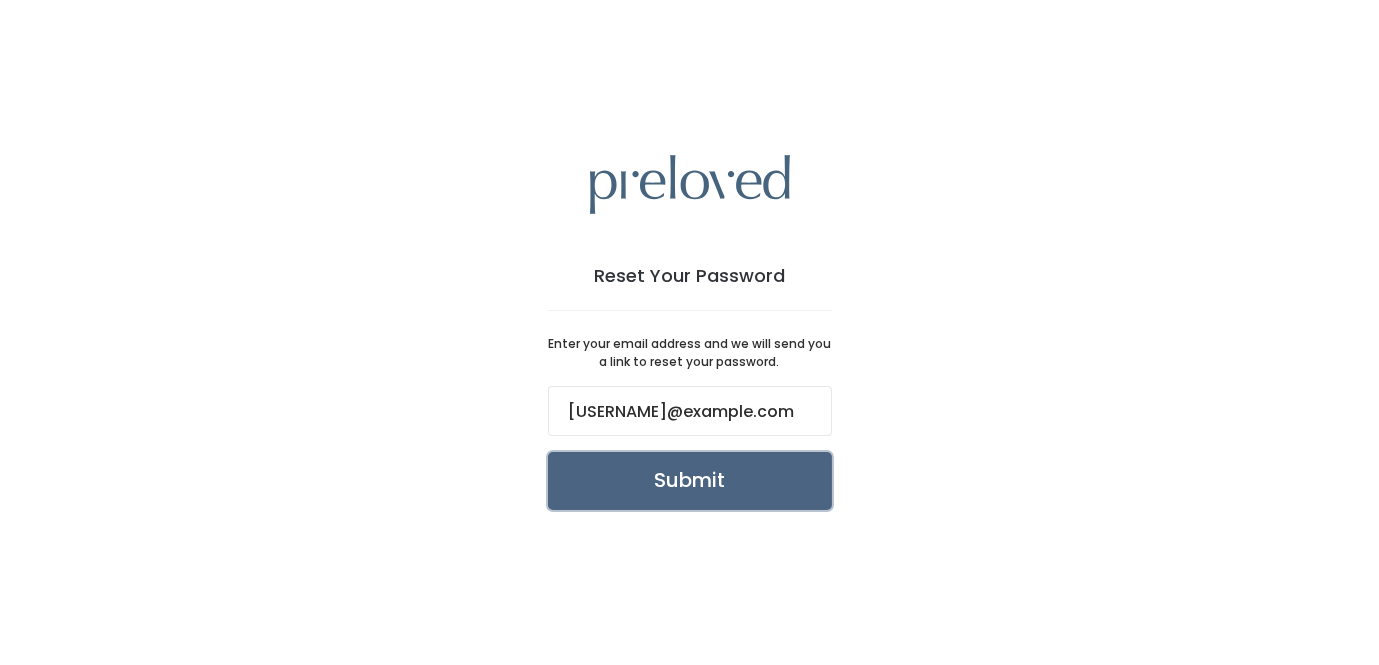 click on "Submit" at bounding box center (690, 481) 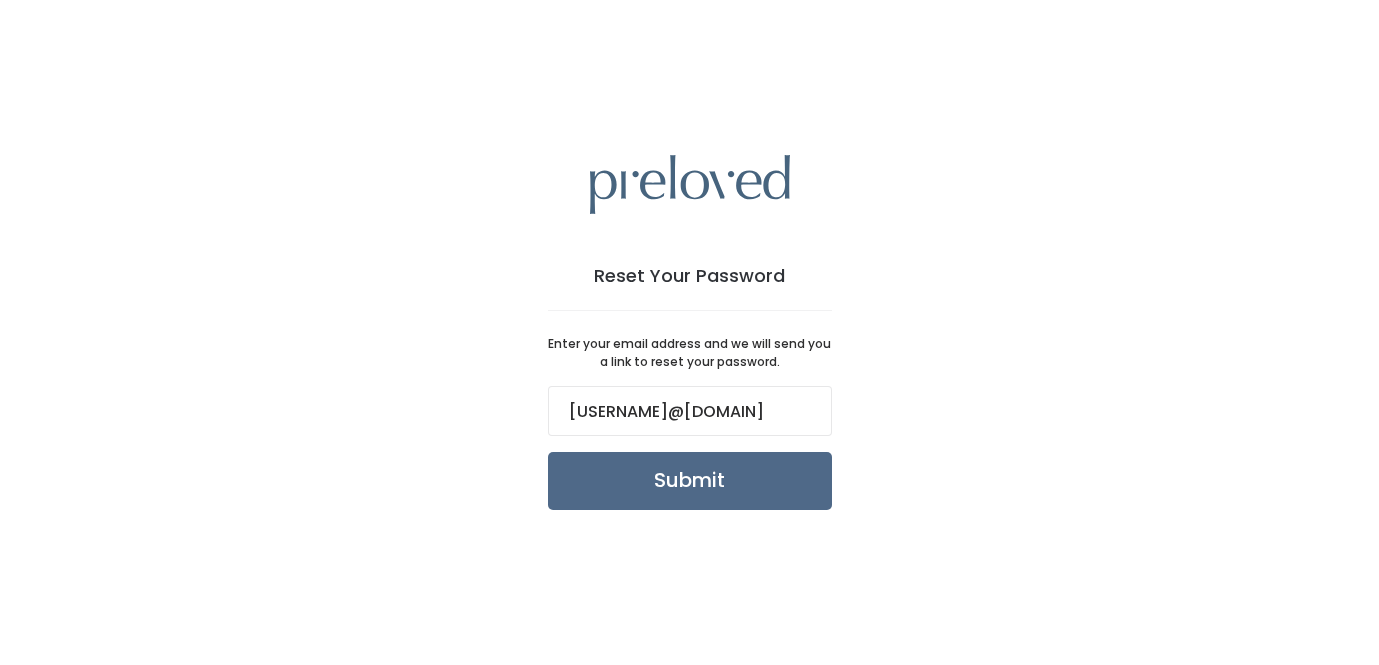scroll, scrollTop: 0, scrollLeft: 0, axis: both 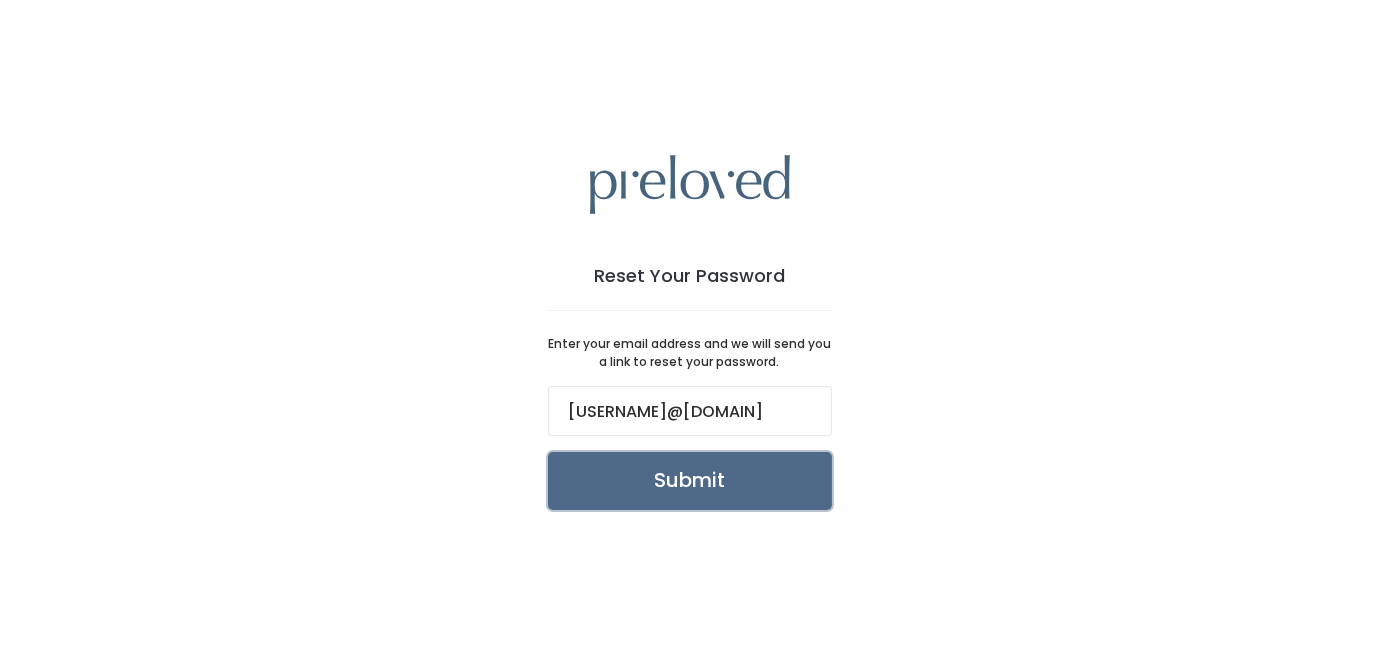 click on "Submit" at bounding box center [690, 481] 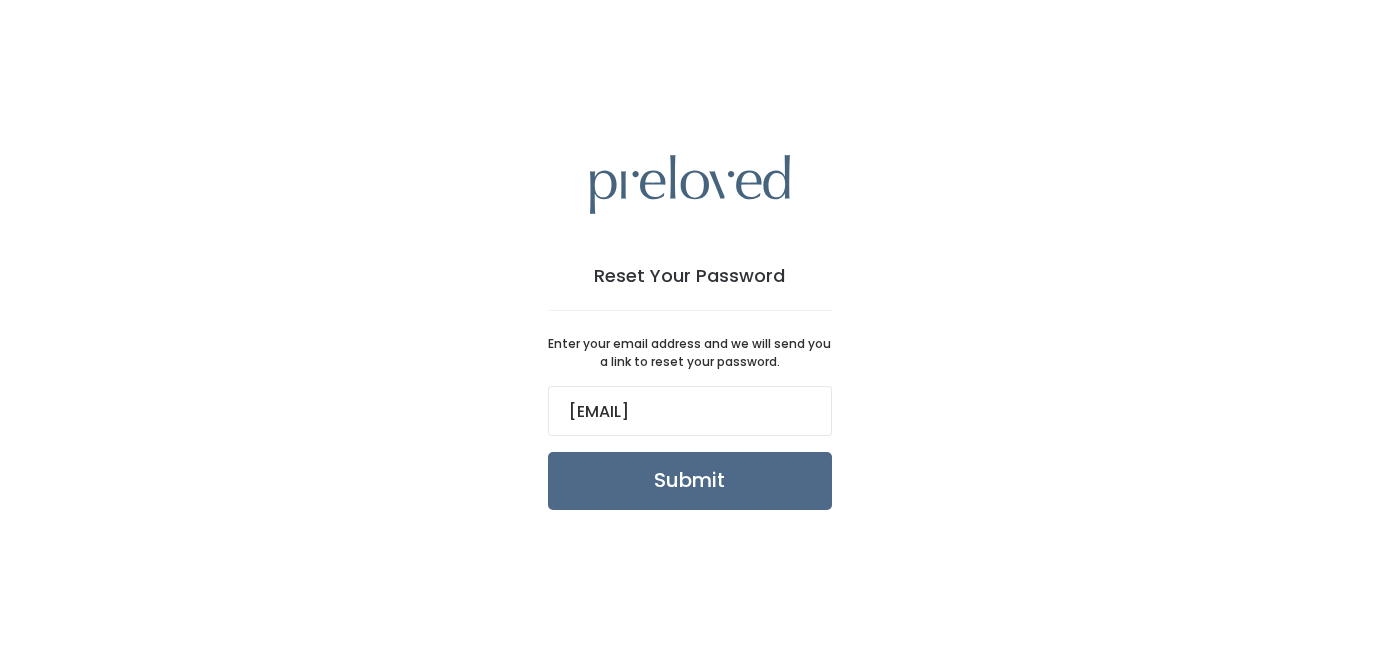 scroll, scrollTop: 0, scrollLeft: 0, axis: both 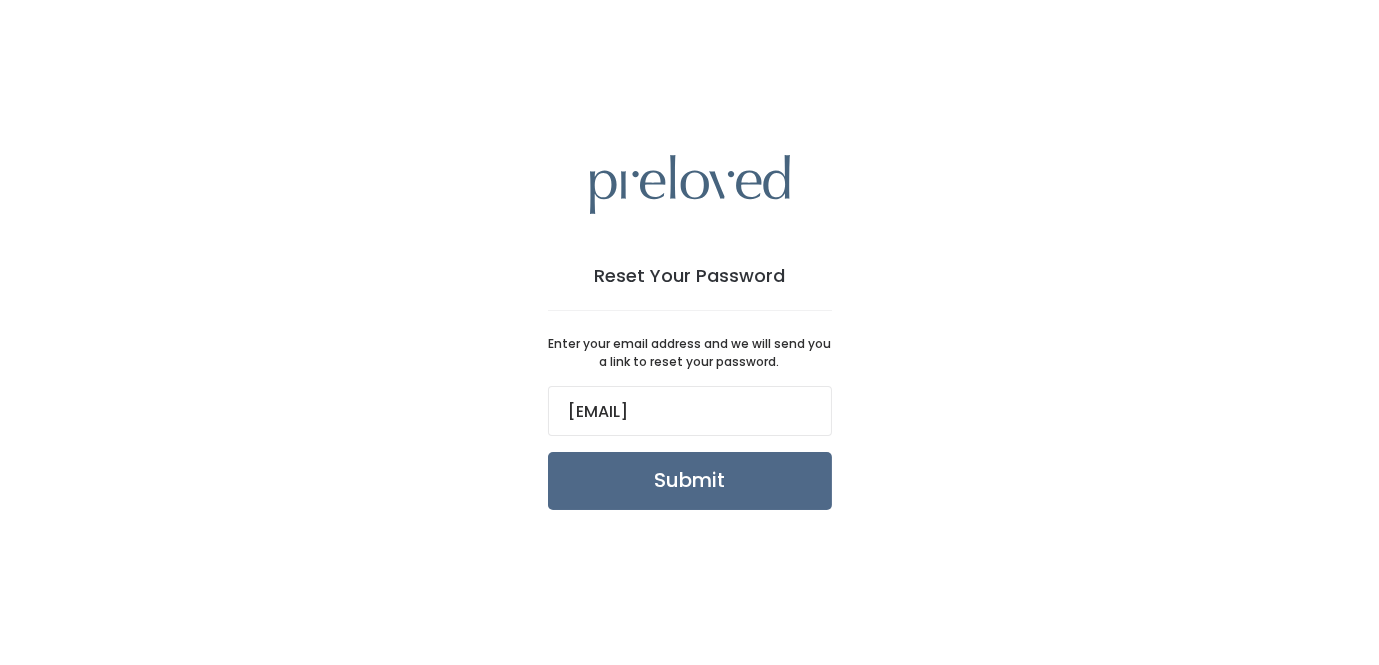 type on "m" 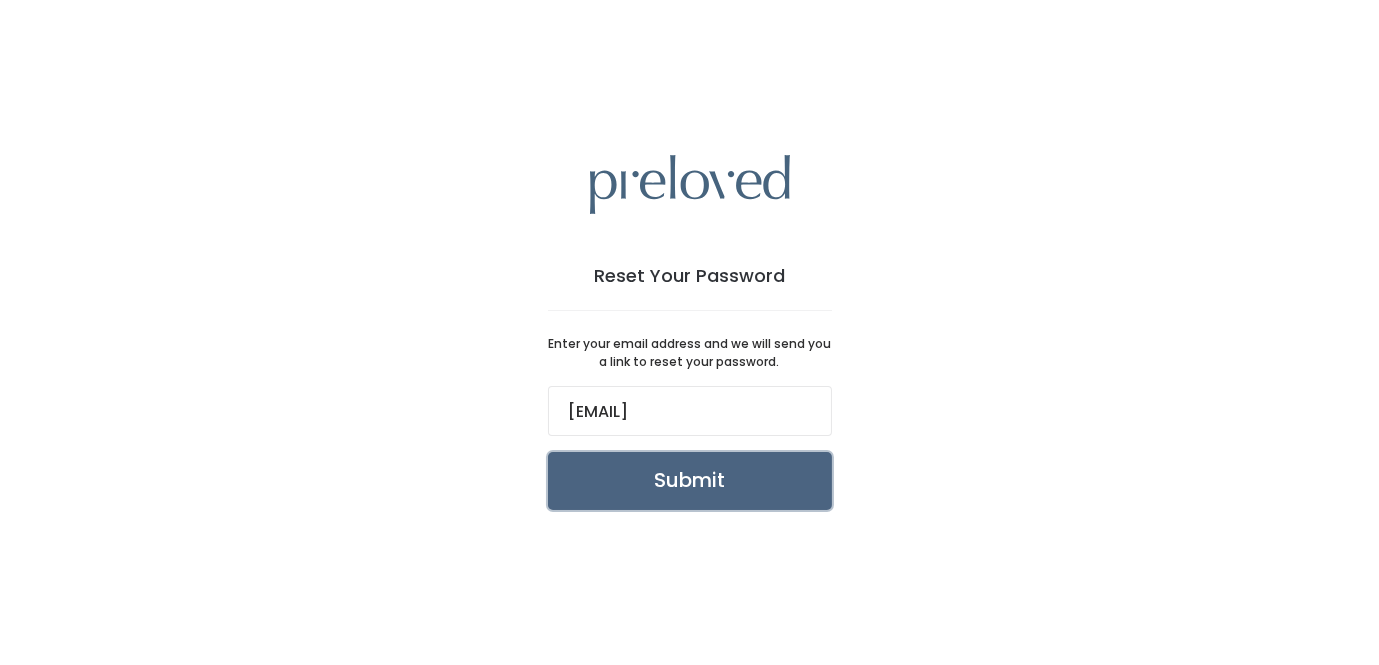scroll, scrollTop: 0, scrollLeft: 0, axis: both 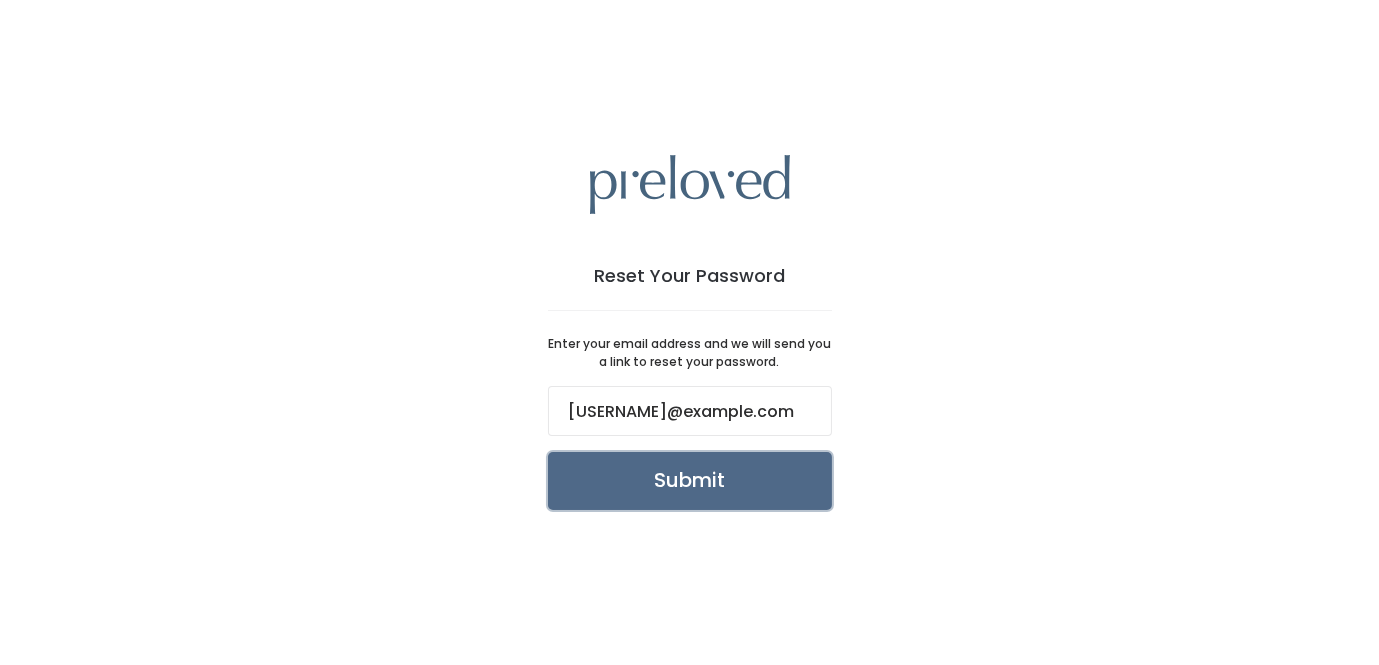 click on "Submit" at bounding box center (690, 481) 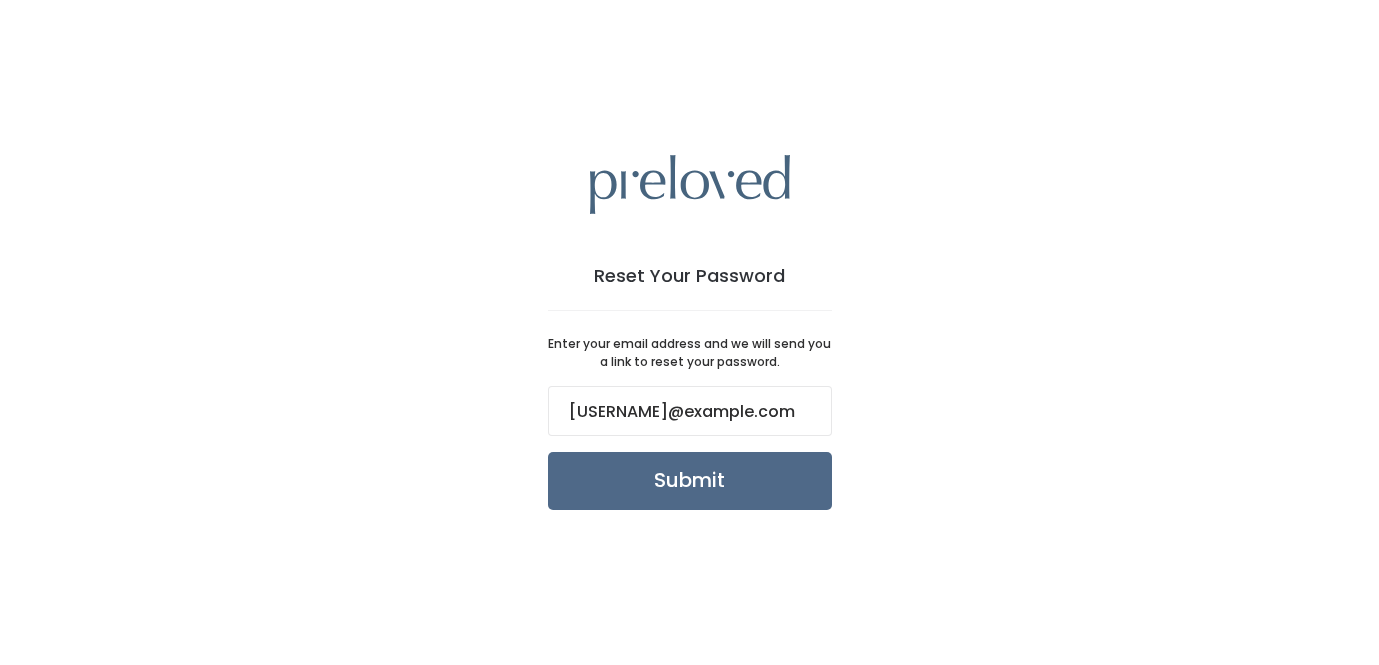 scroll, scrollTop: 0, scrollLeft: 0, axis: both 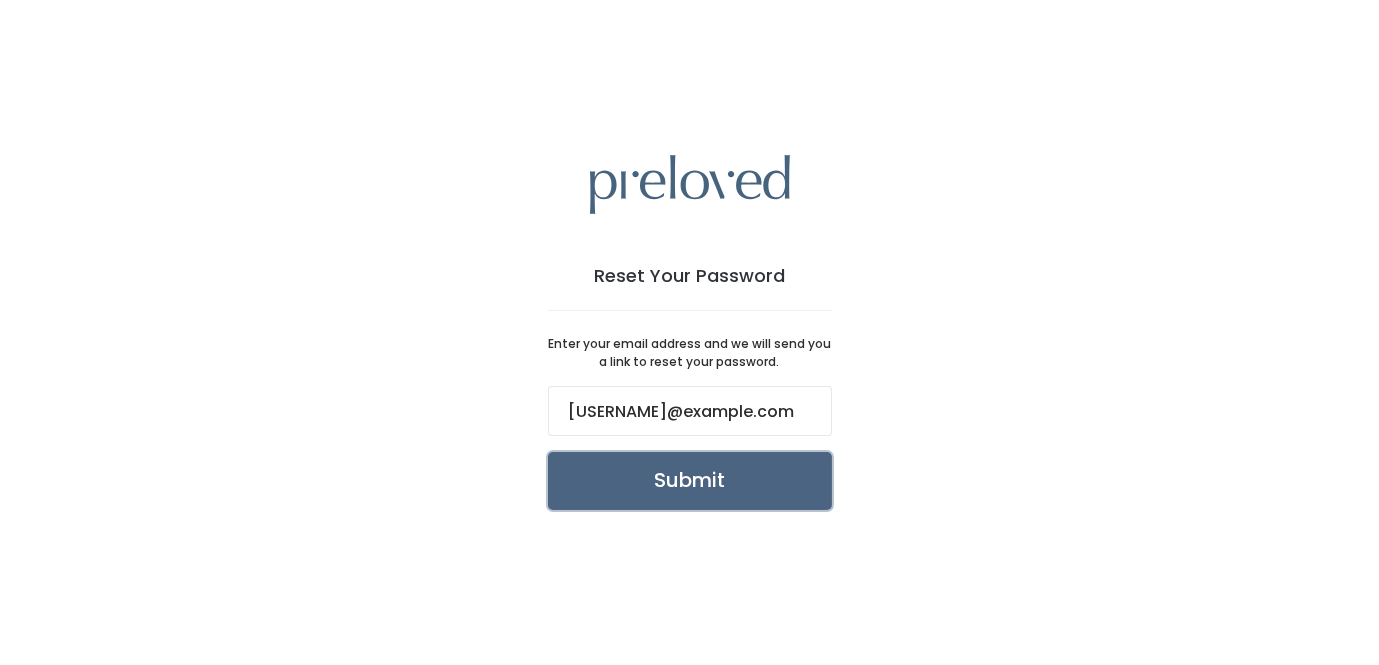 click on "Submit" at bounding box center (690, 481) 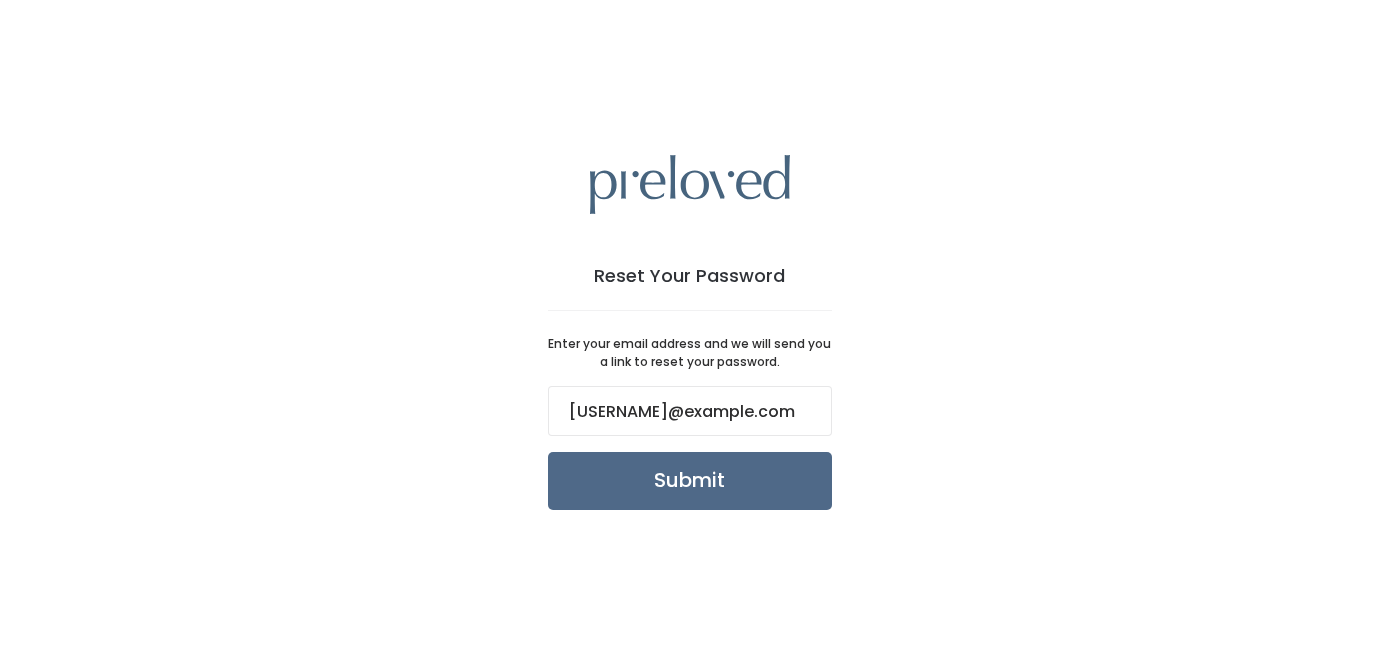scroll, scrollTop: 0, scrollLeft: 0, axis: both 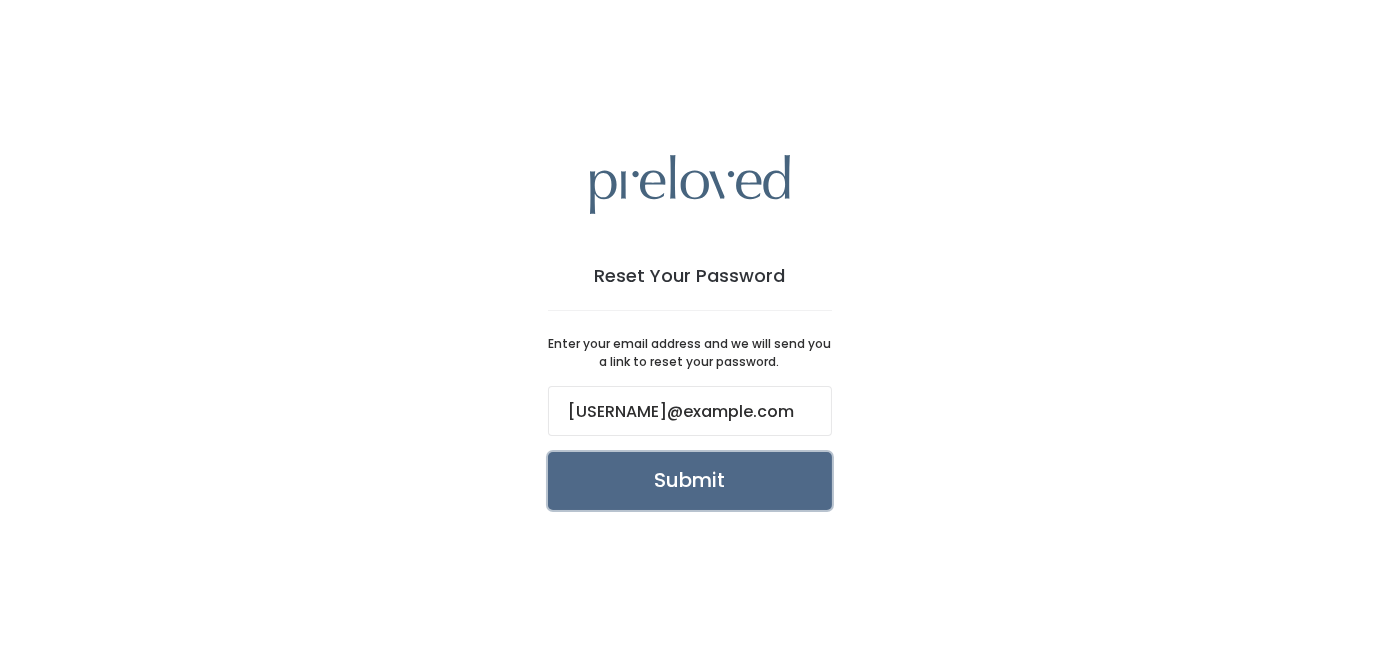 click on "Submit" at bounding box center [690, 481] 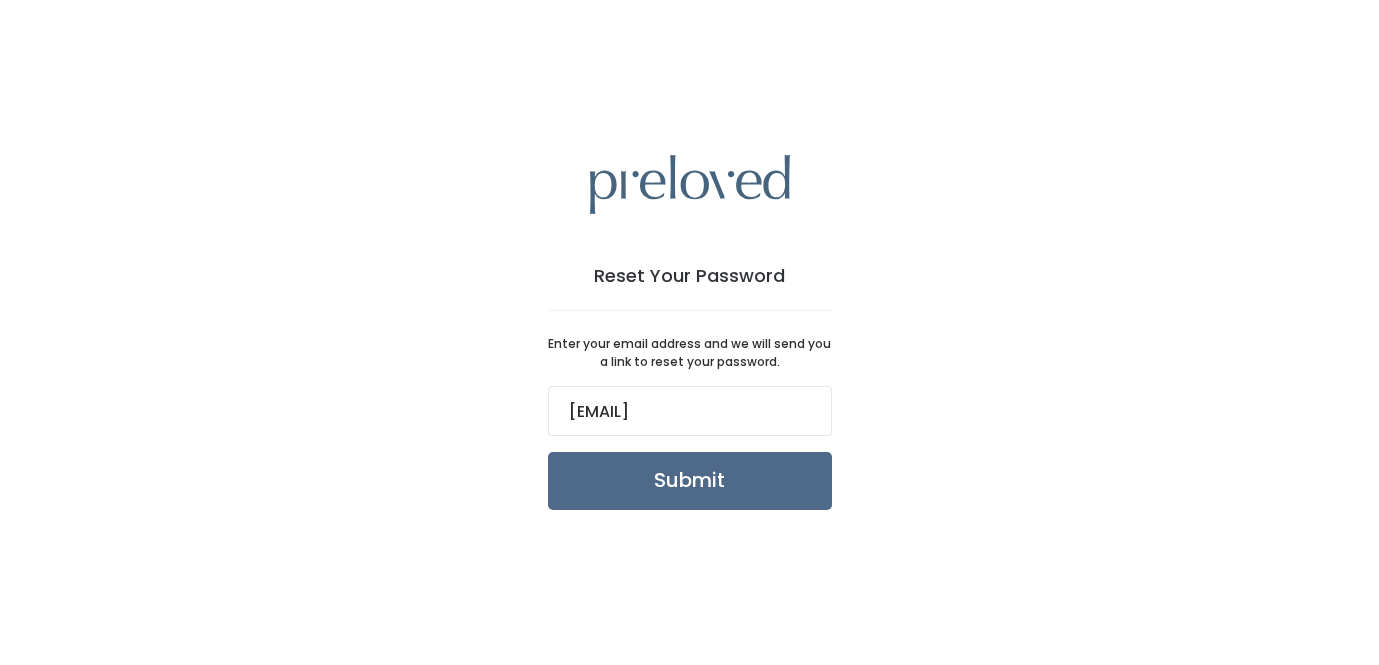 scroll, scrollTop: 0, scrollLeft: 0, axis: both 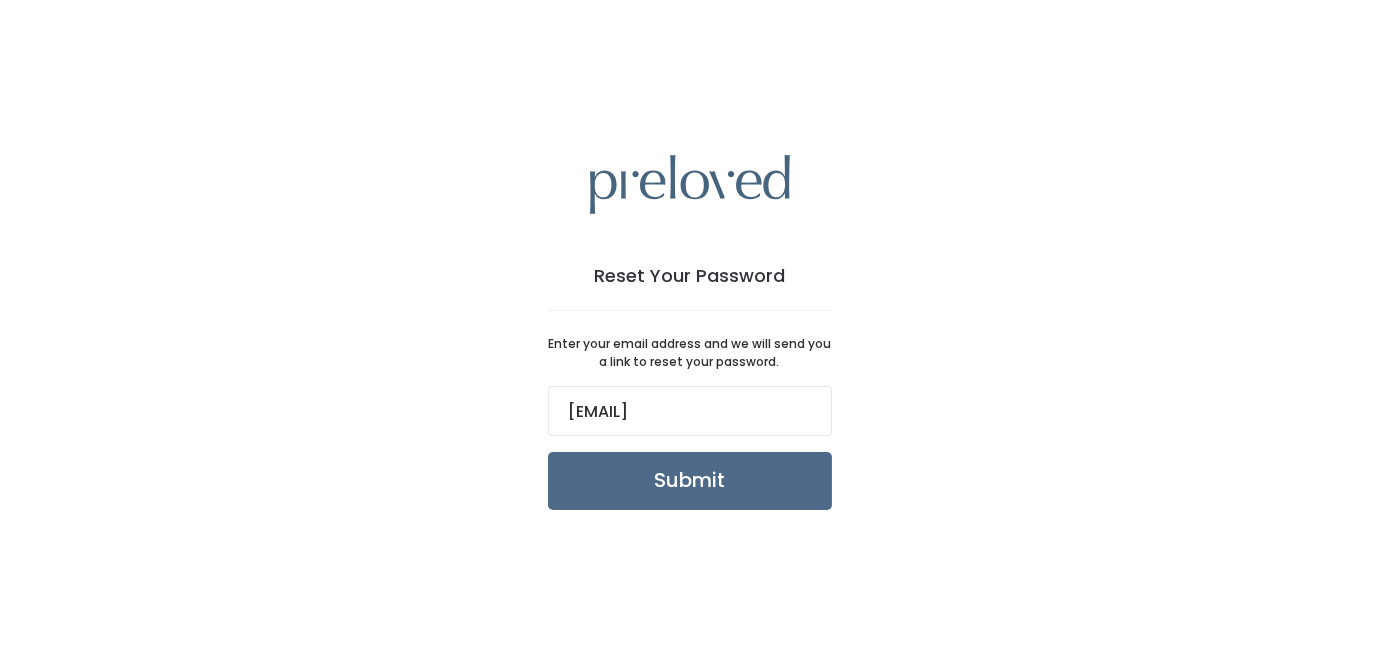 click on "Reset Your Password" at bounding box center [690, 276] 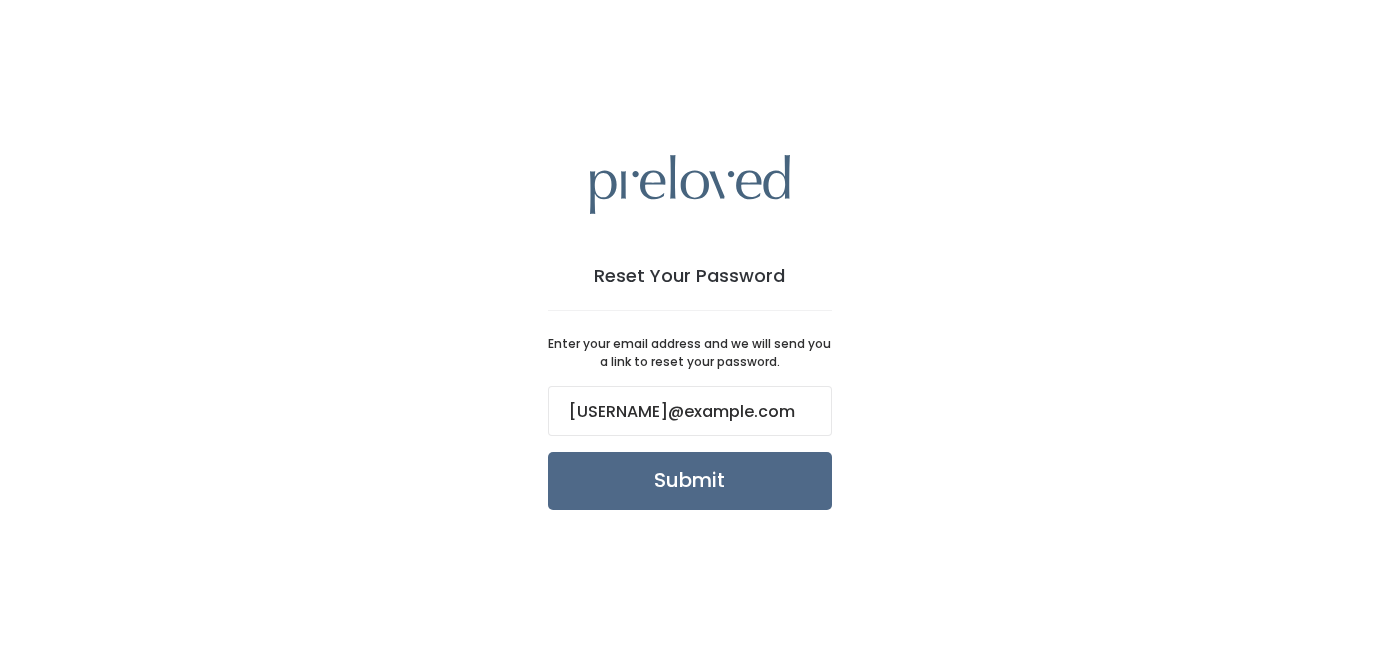 scroll, scrollTop: 0, scrollLeft: 0, axis: both 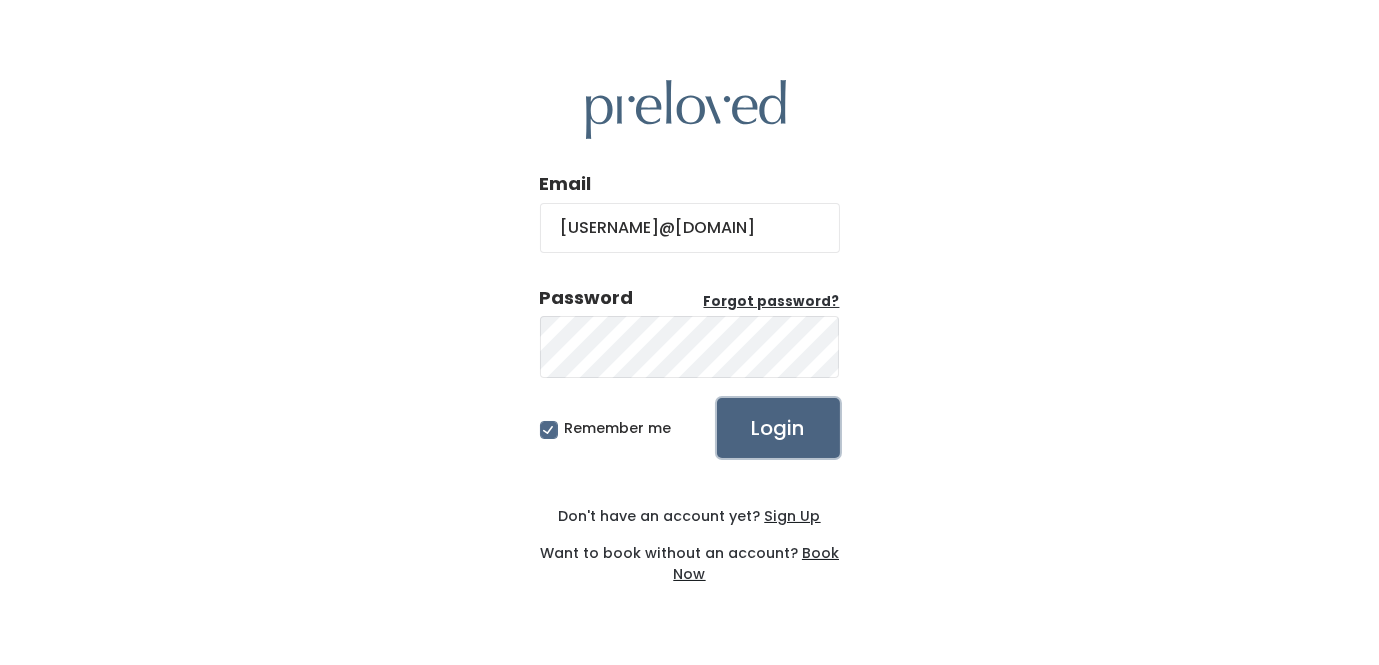 click on "Login" at bounding box center [778, 428] 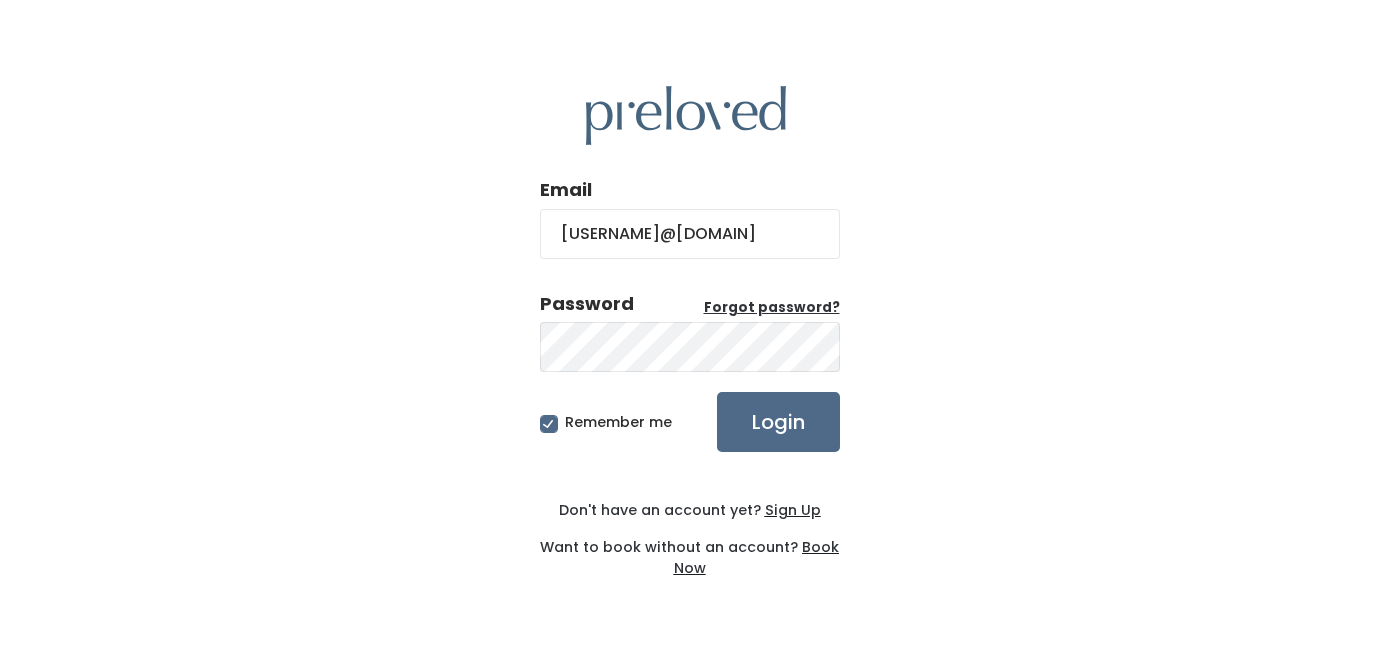 scroll, scrollTop: 0, scrollLeft: 0, axis: both 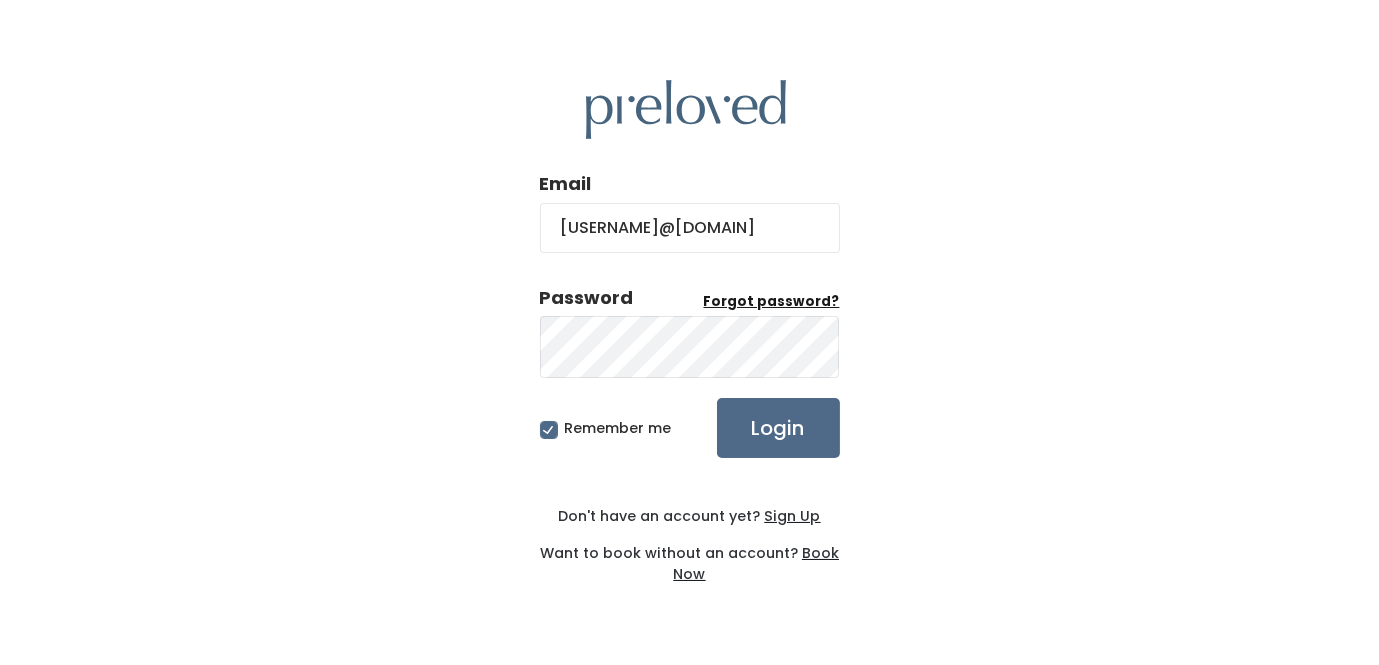 click on "Forgot password?" at bounding box center (772, 301) 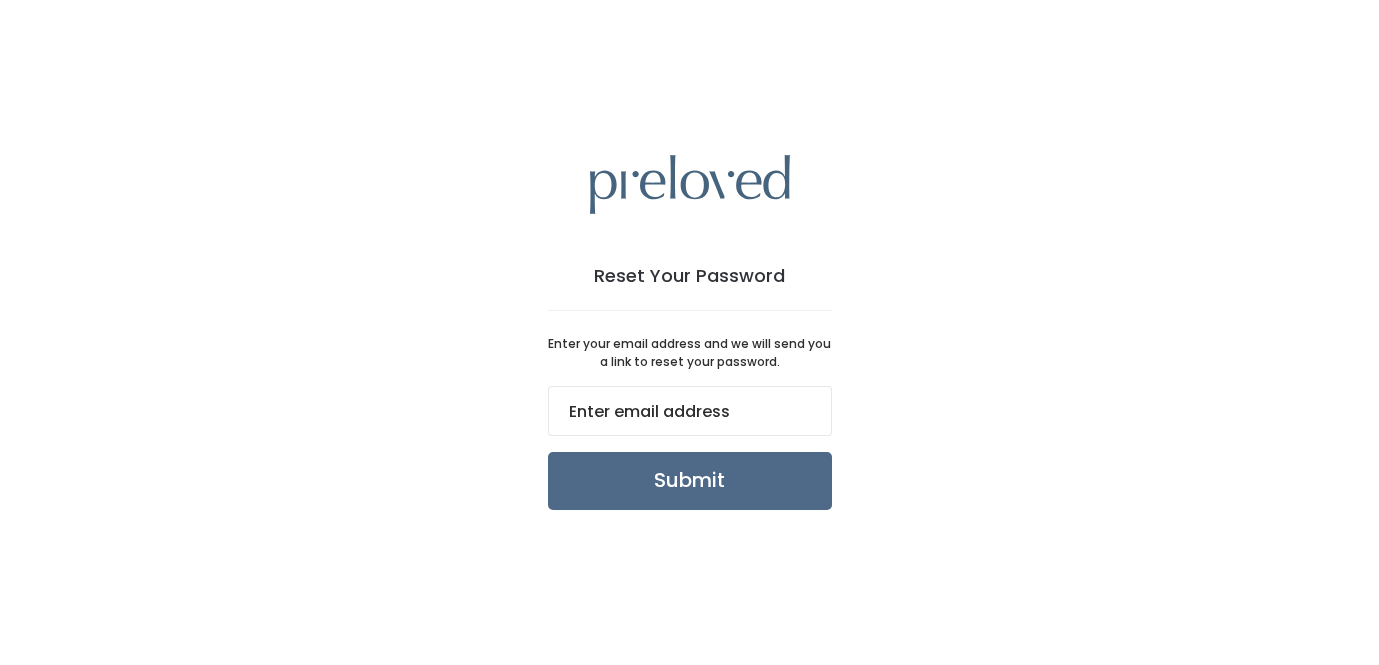 scroll, scrollTop: 0, scrollLeft: 0, axis: both 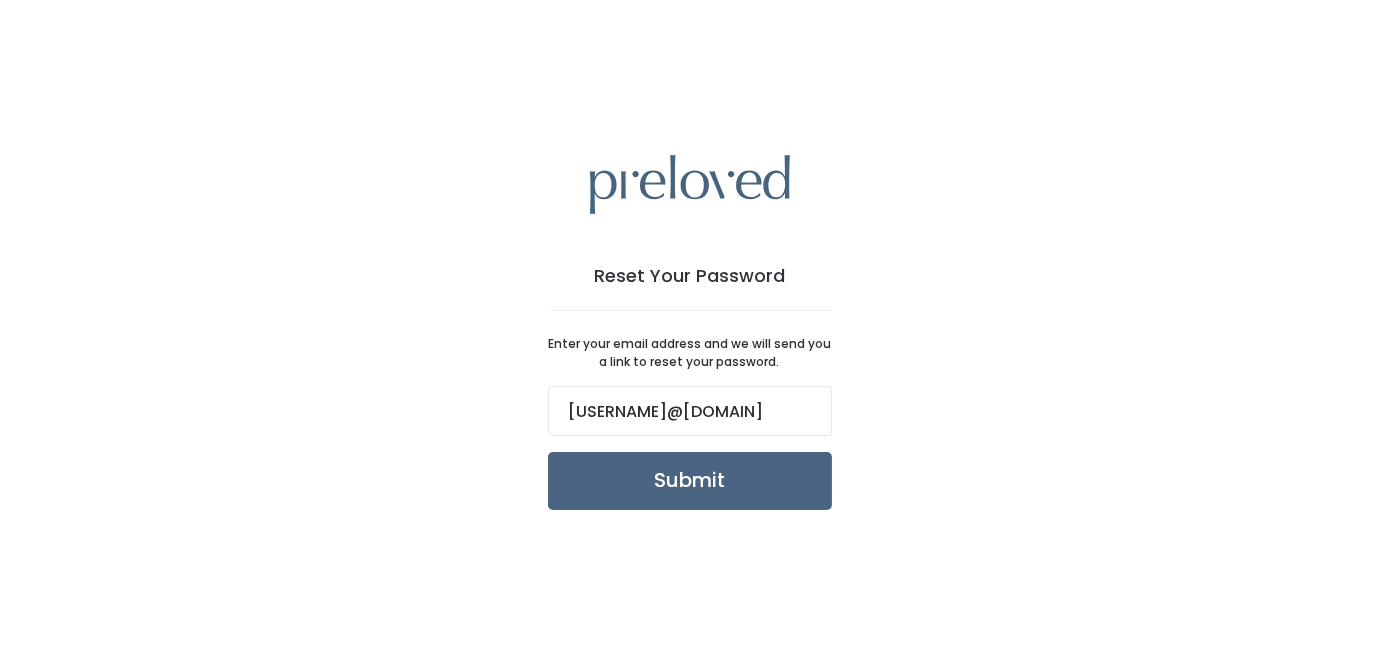 type on "[USERNAME]@example.com" 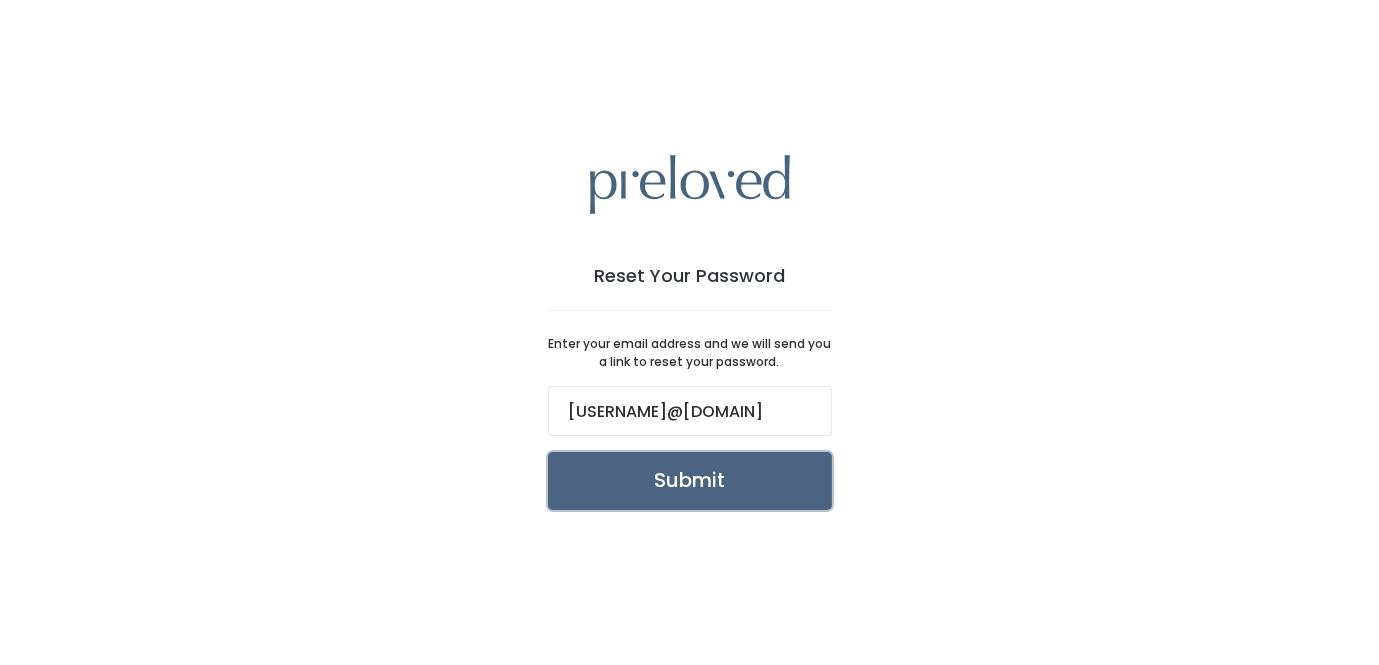 click on "Submit" at bounding box center (690, 481) 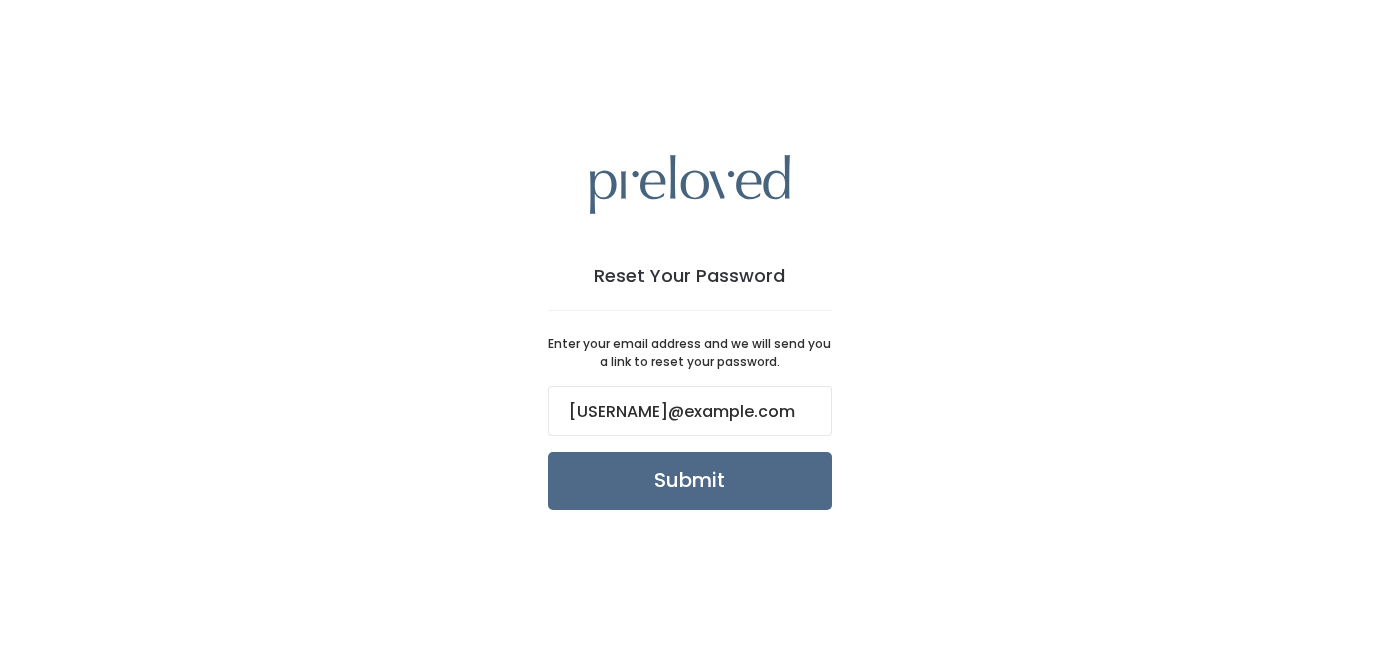 scroll, scrollTop: 0, scrollLeft: 0, axis: both 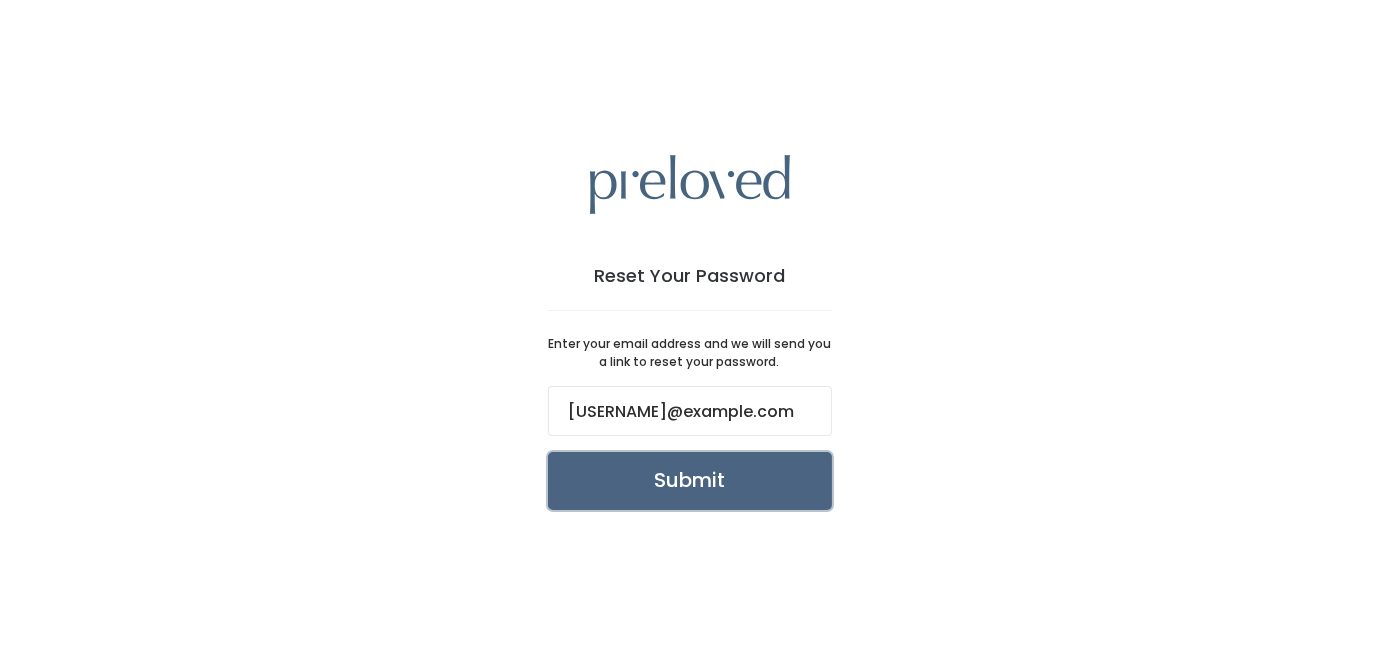 click on "Submit" at bounding box center (690, 481) 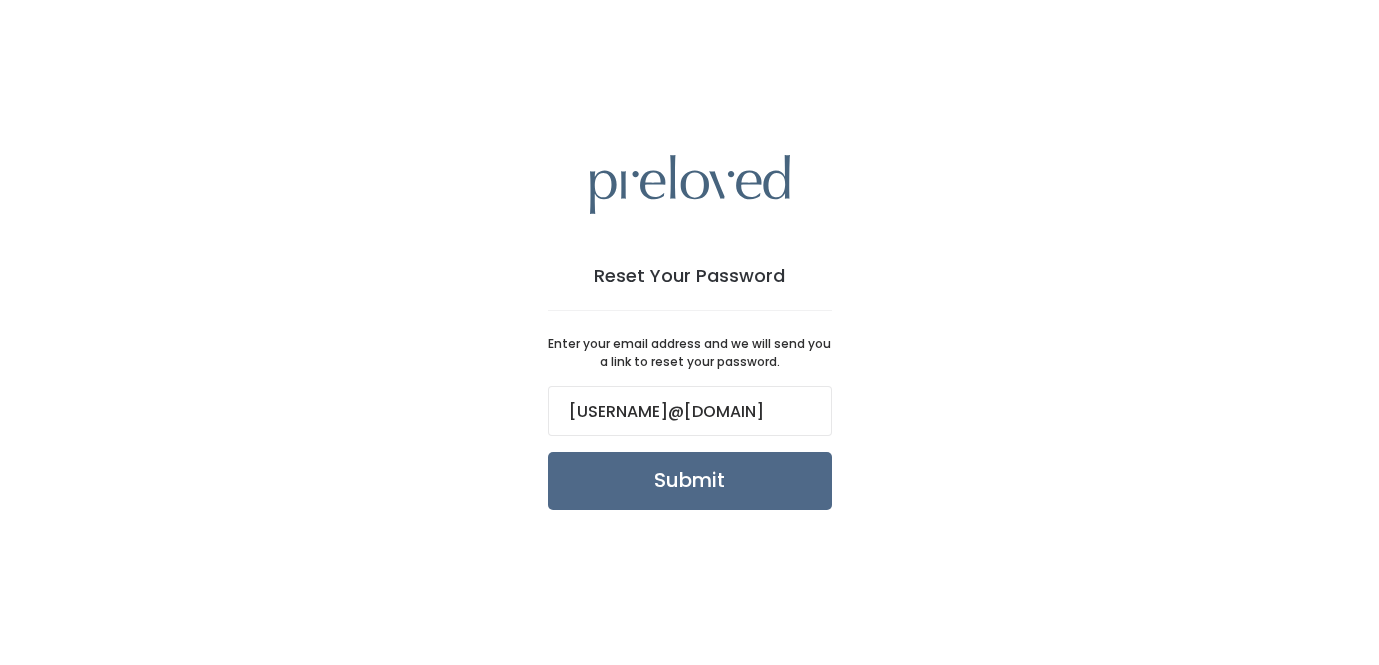 scroll, scrollTop: 0, scrollLeft: 0, axis: both 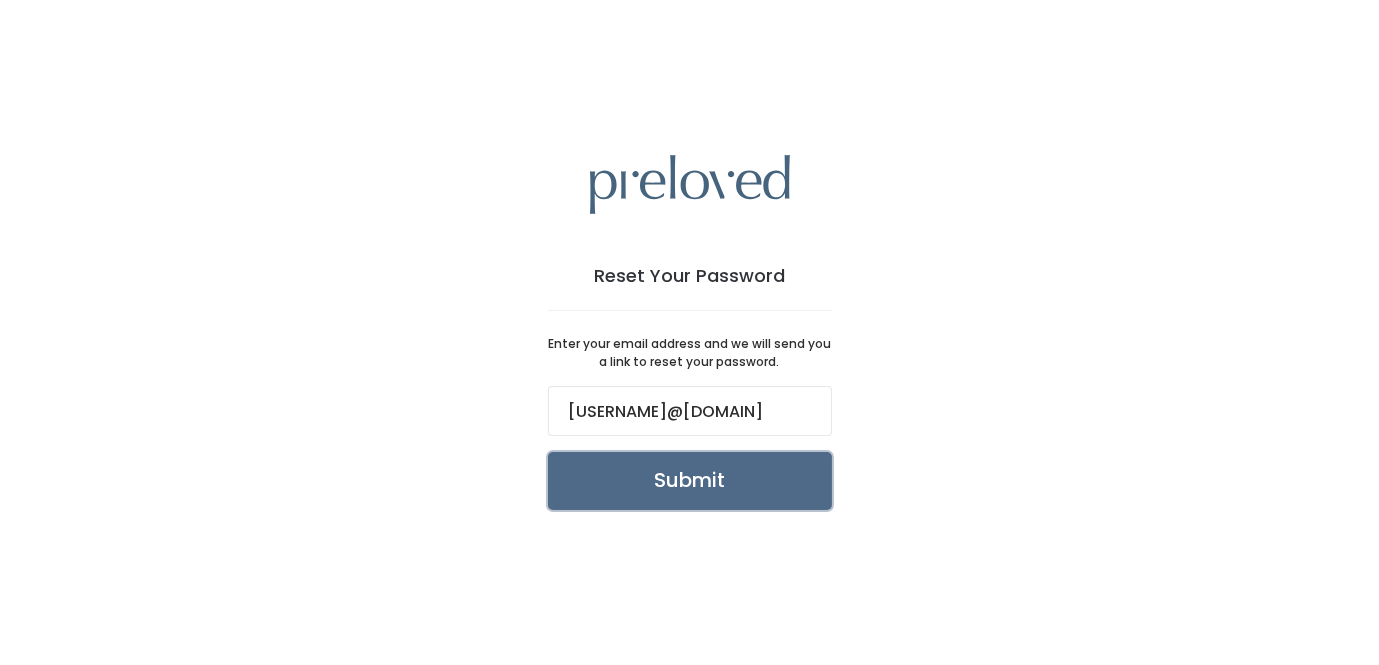 click on "Submit" at bounding box center [690, 481] 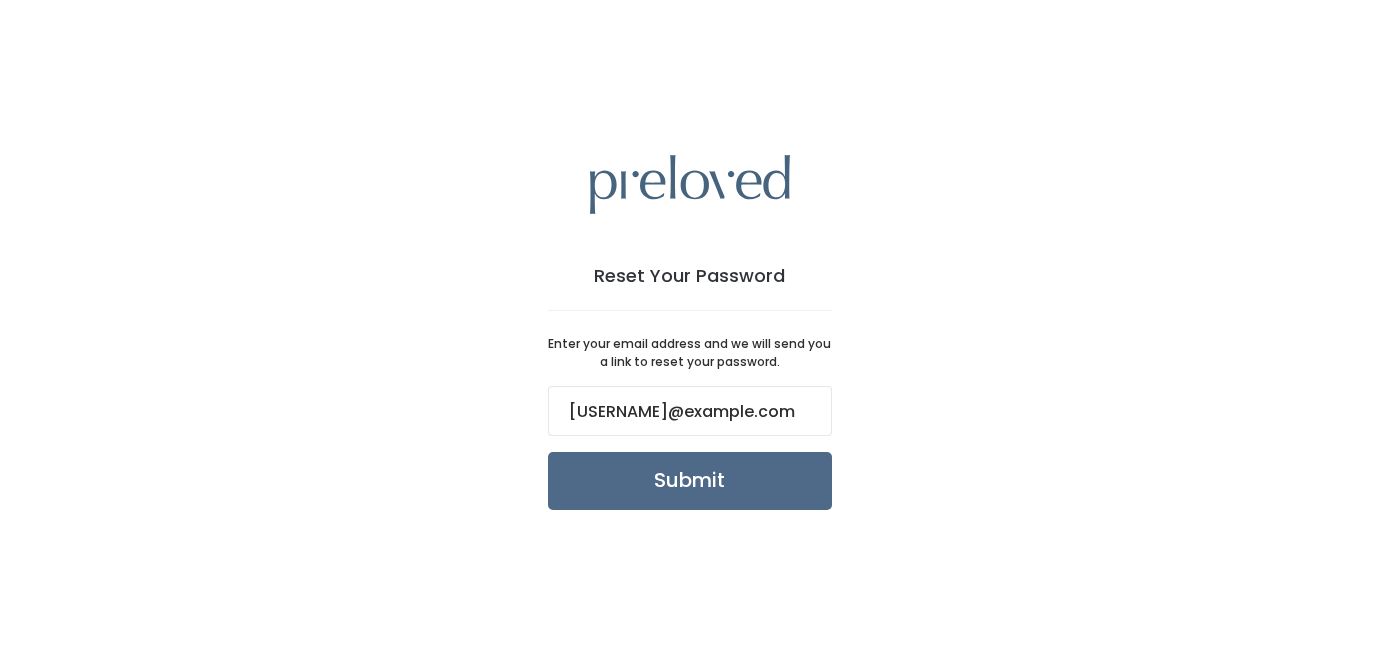 scroll, scrollTop: 0, scrollLeft: 0, axis: both 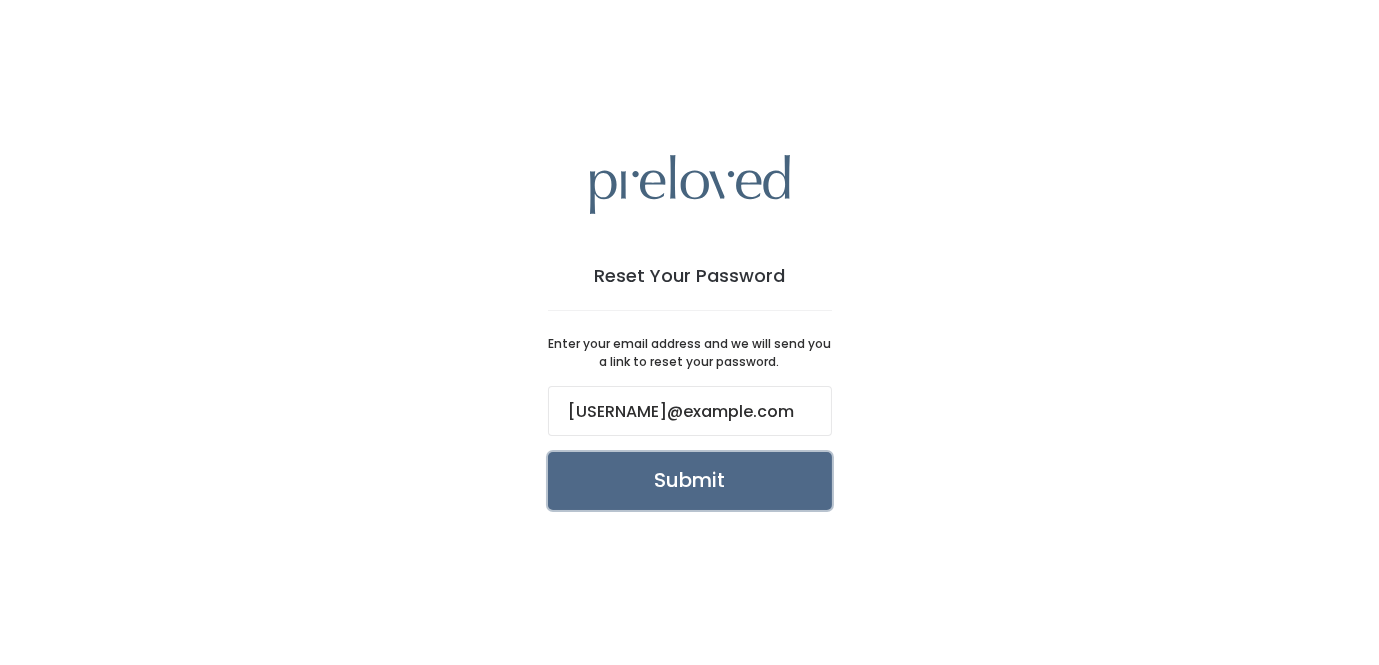 click on "Submit" at bounding box center (690, 481) 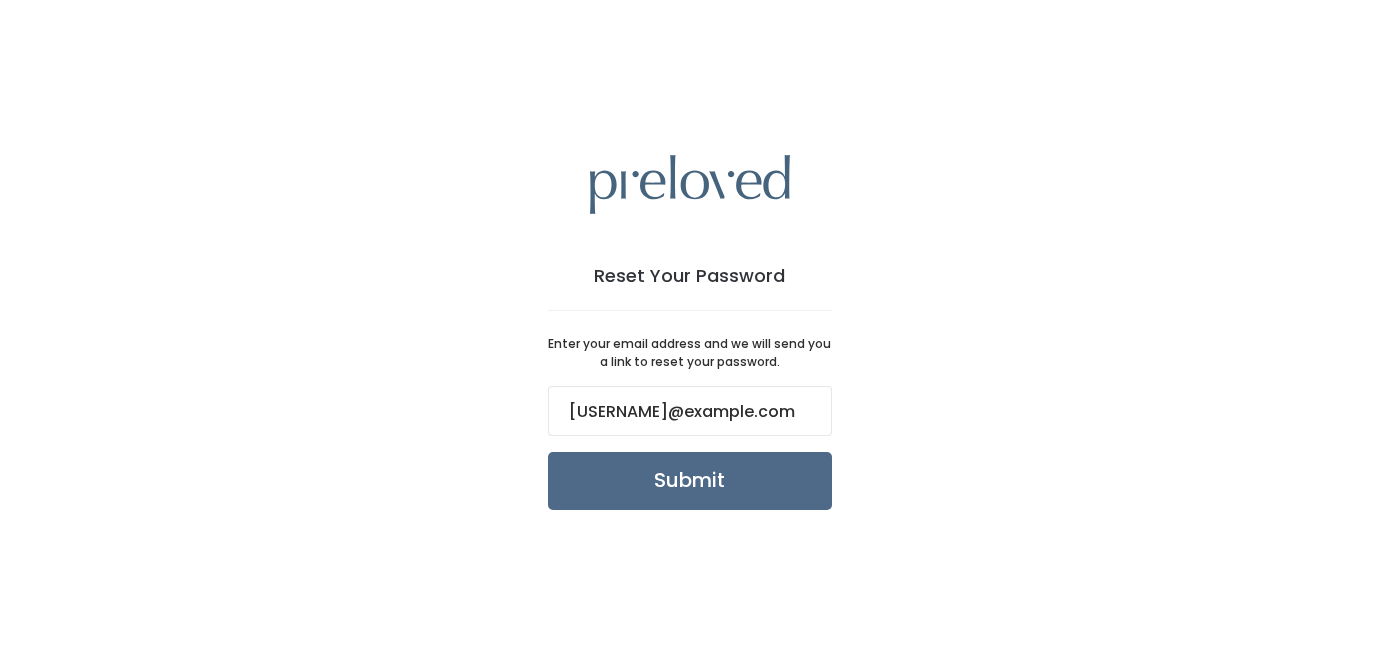 scroll, scrollTop: 0, scrollLeft: 0, axis: both 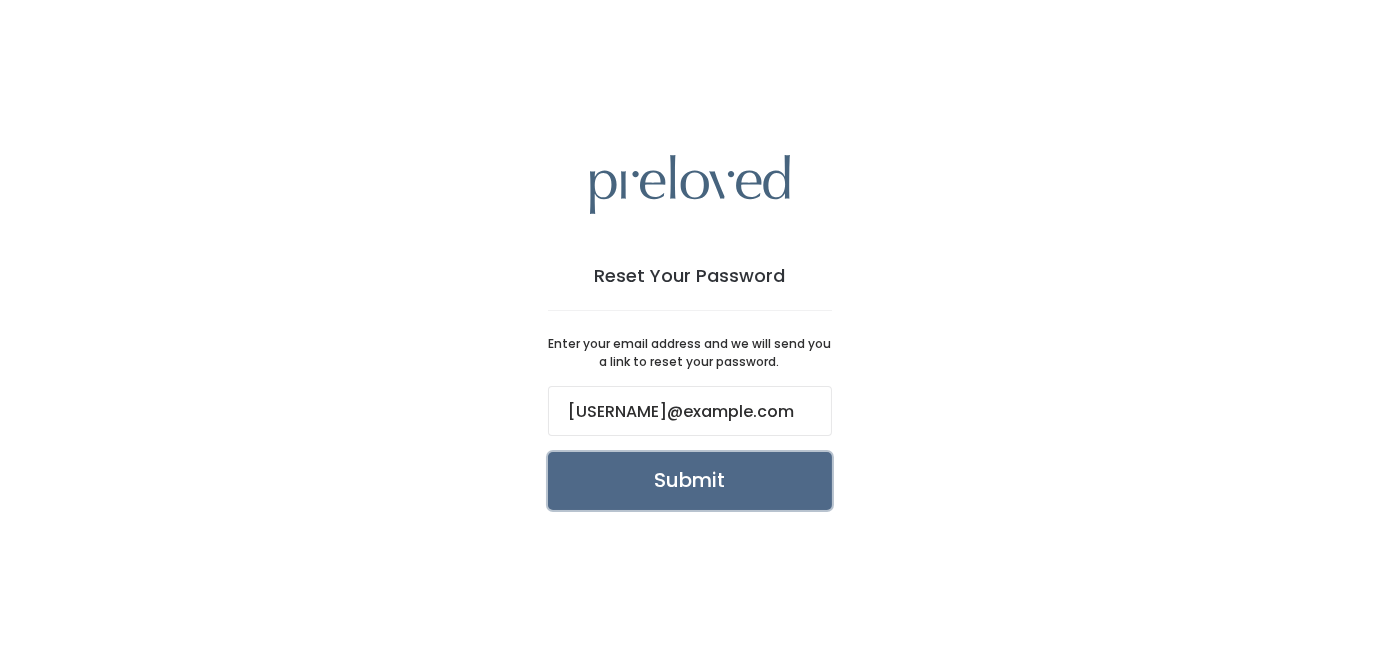 click on "Submit" at bounding box center (690, 481) 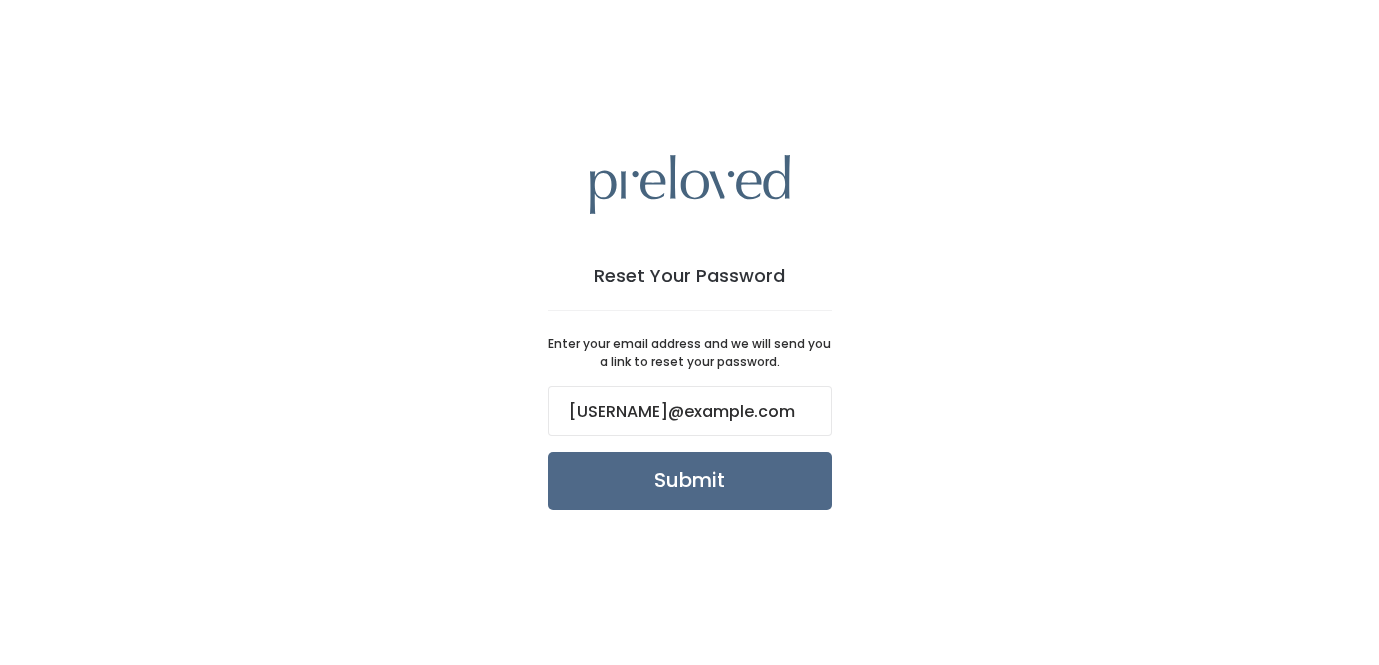 scroll, scrollTop: 0, scrollLeft: 0, axis: both 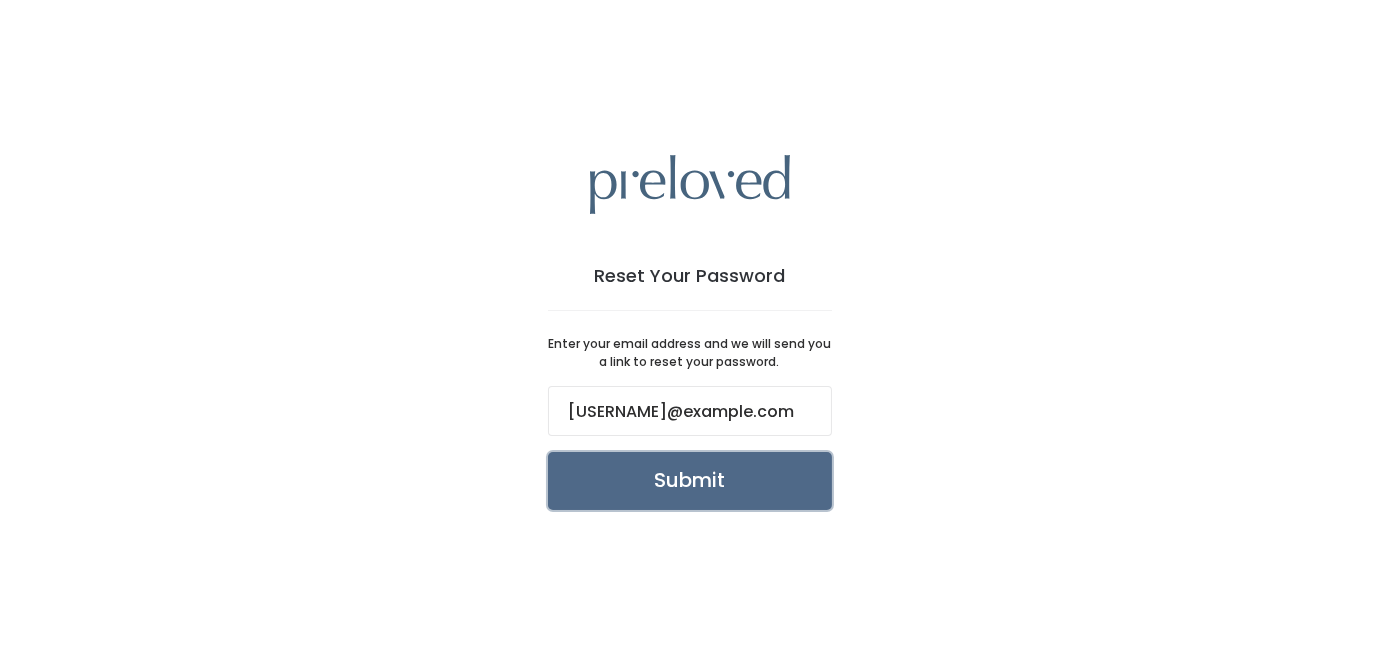 click on "Submit" at bounding box center [690, 481] 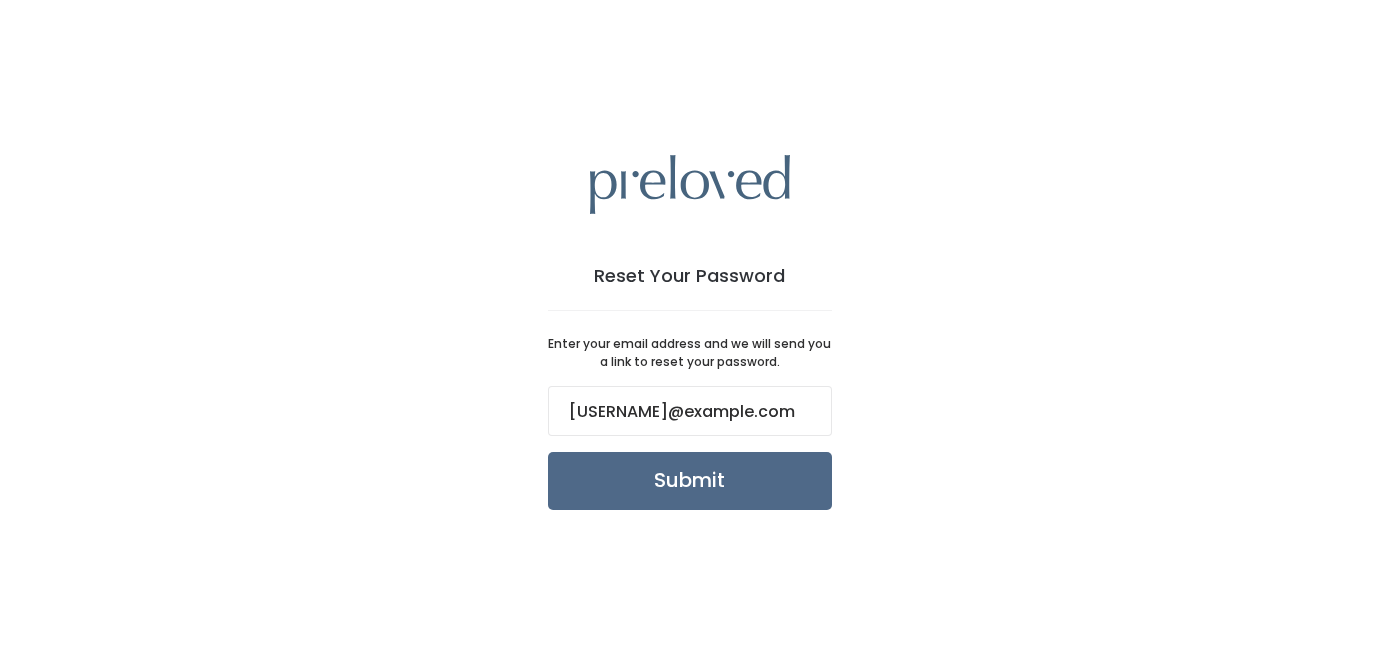 scroll, scrollTop: 0, scrollLeft: 0, axis: both 